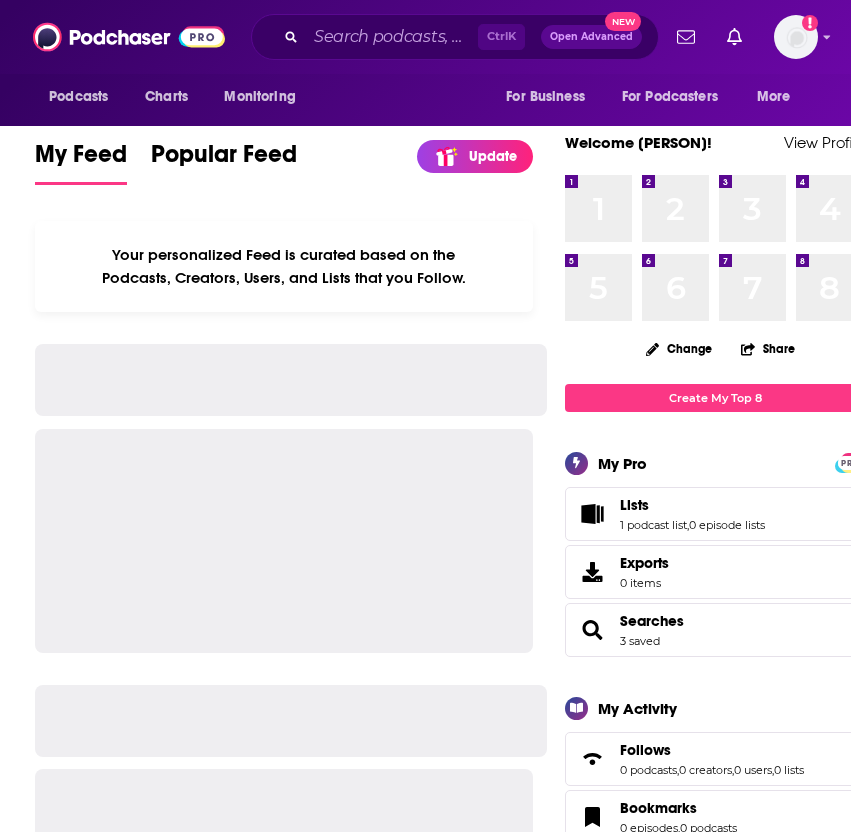 scroll, scrollTop: 0, scrollLeft: 0, axis: both 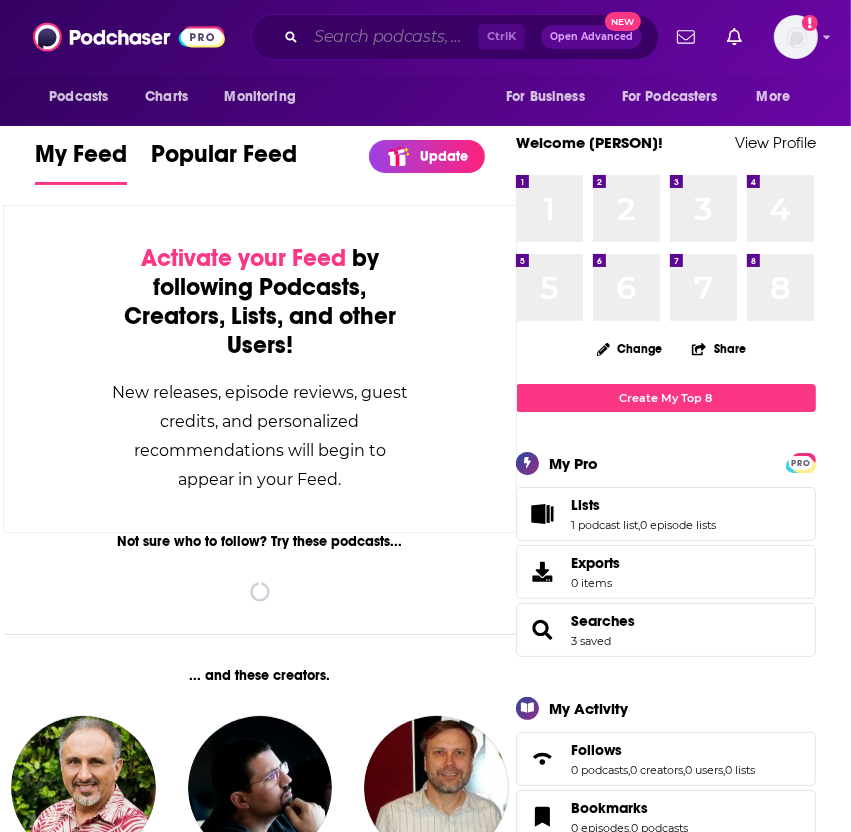 click at bounding box center [392, 37] 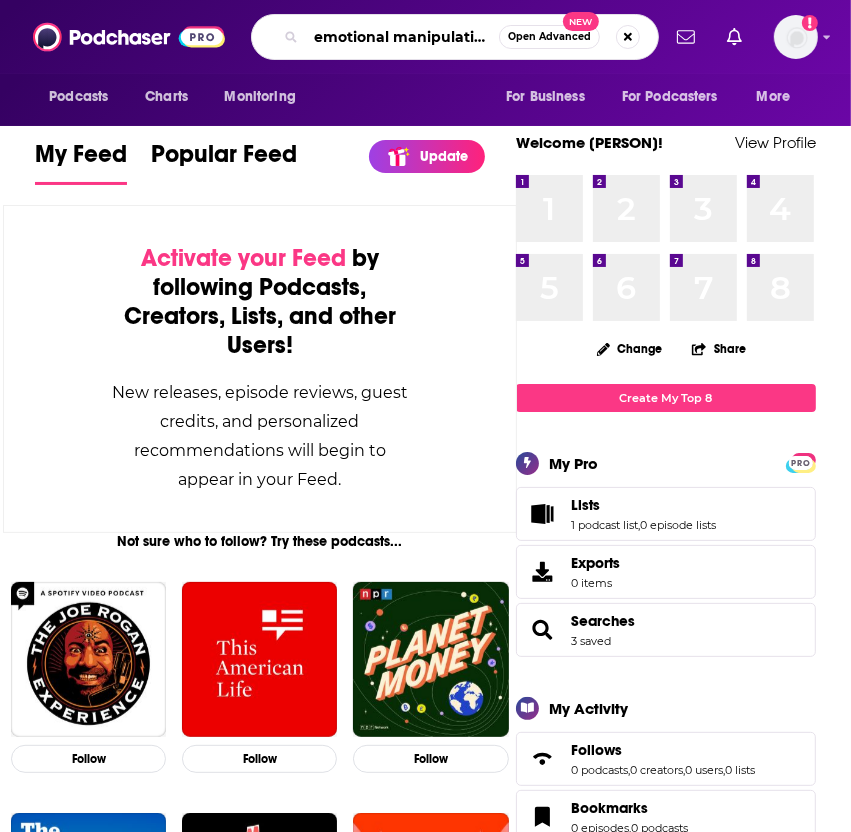 type on "emotional manipulation" 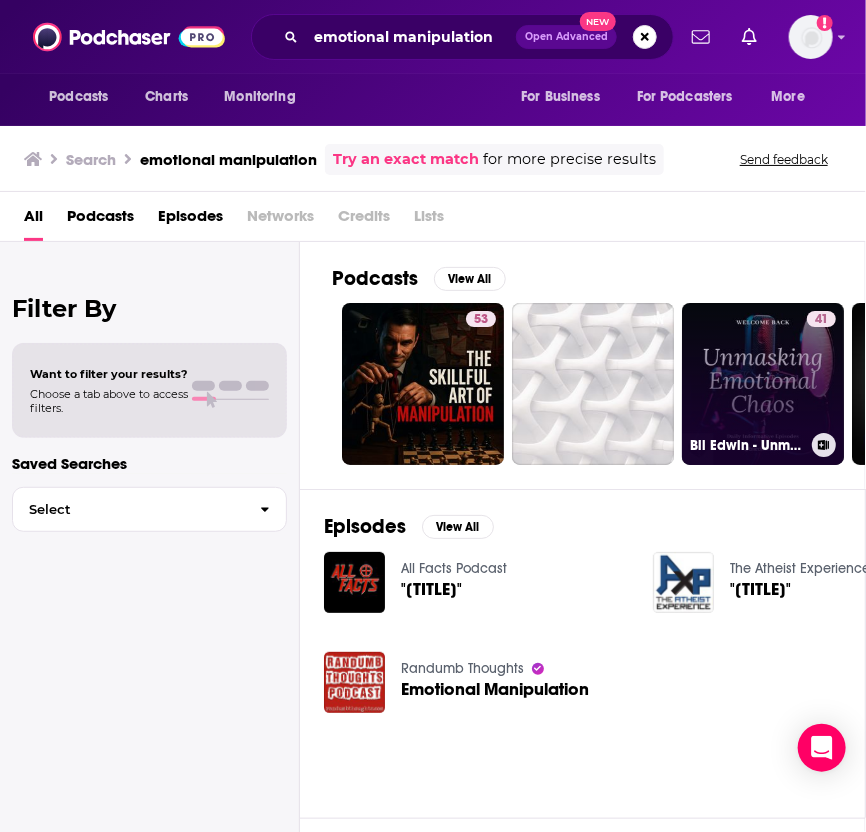 click on "[AGE] [PERSON] - Unmasking Emotional Chaos" at bounding box center [763, 384] 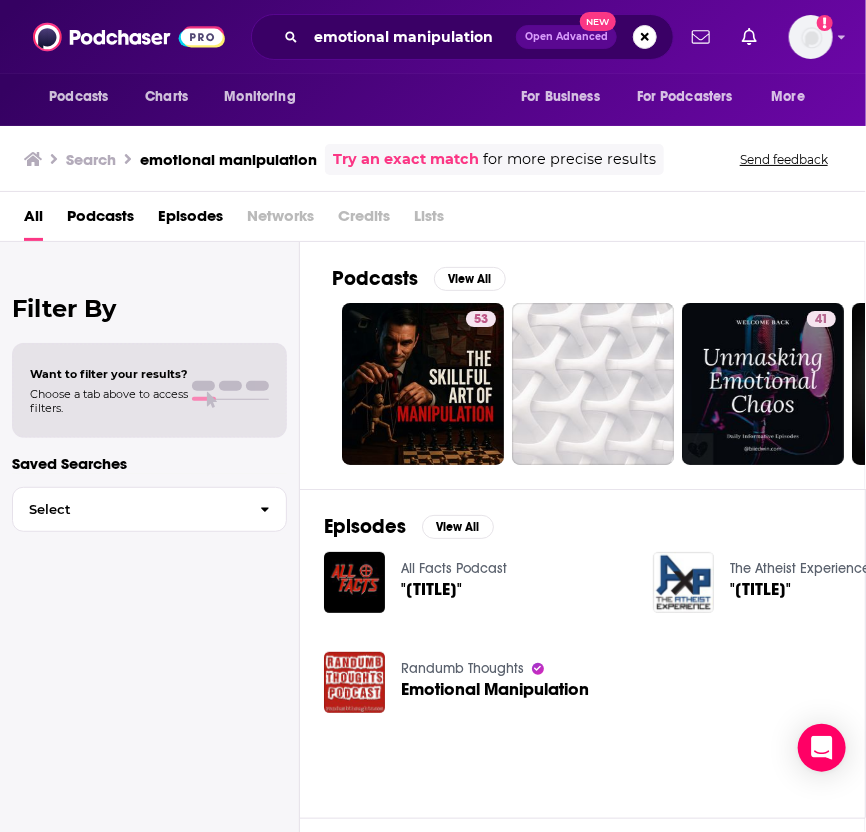 click on "Podcasts" at bounding box center [100, 220] 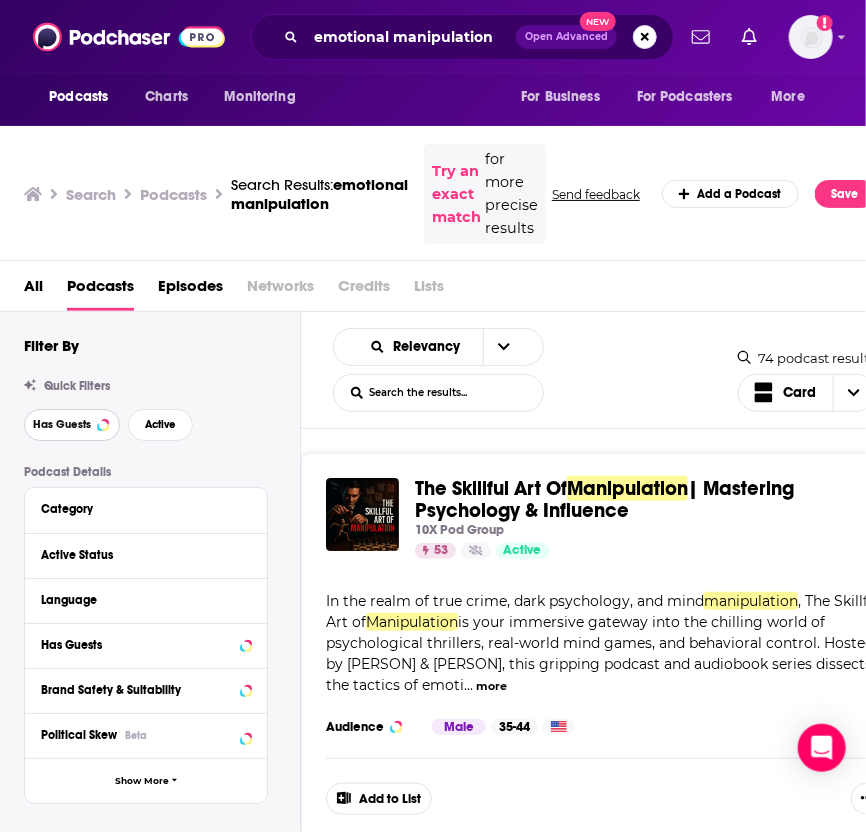 click on "Has Guests" at bounding box center [62, 424] 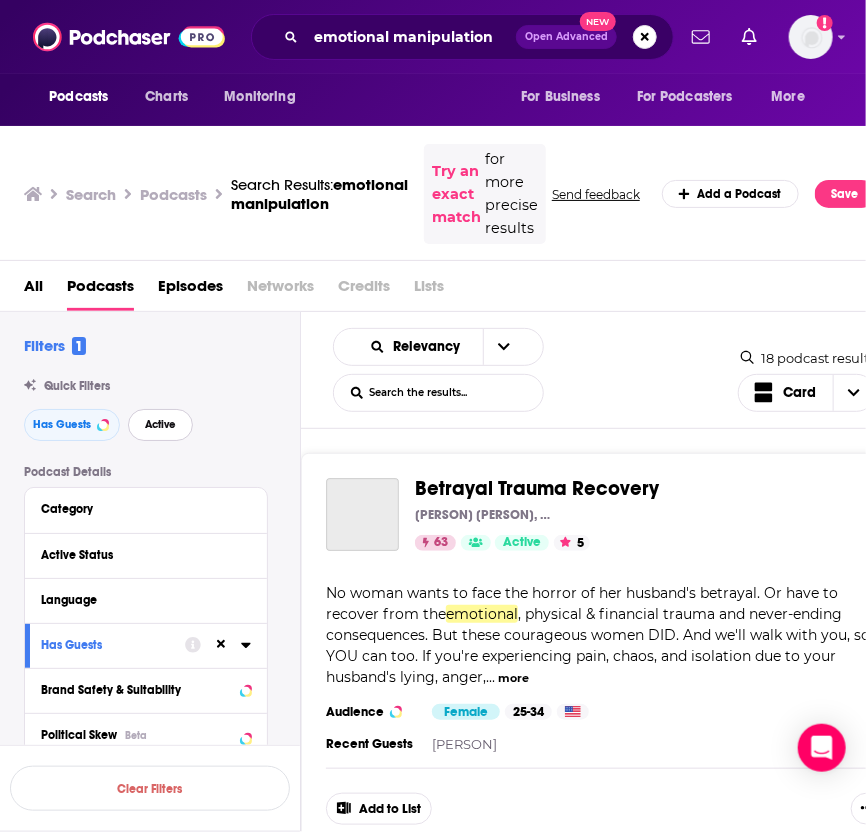 click on "Active" at bounding box center (160, 424) 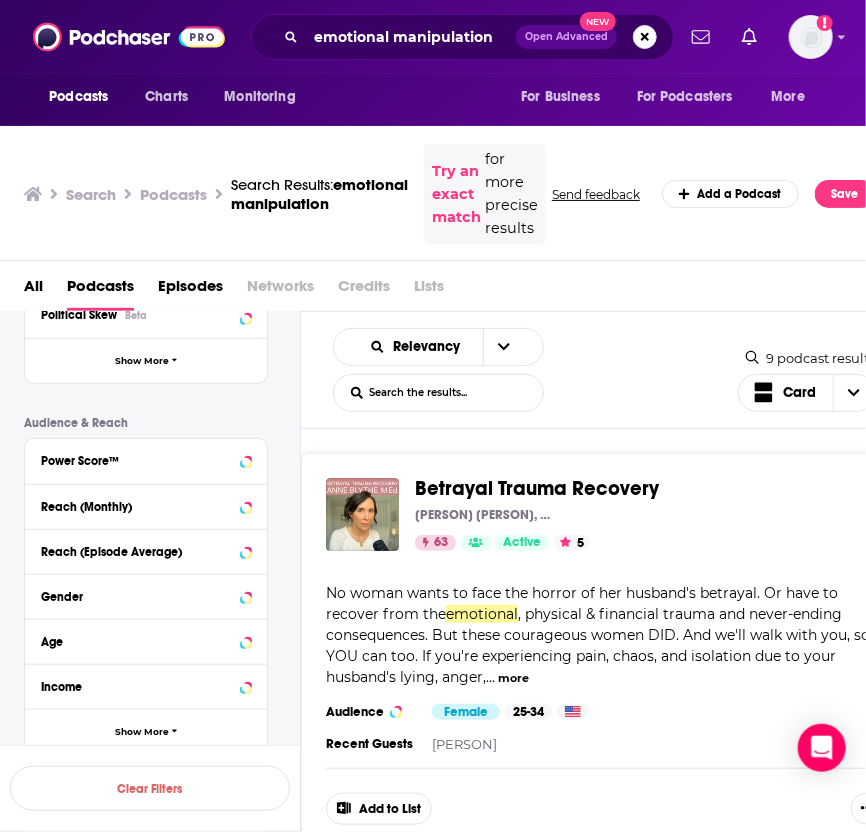 scroll, scrollTop: 428, scrollLeft: 0, axis: vertical 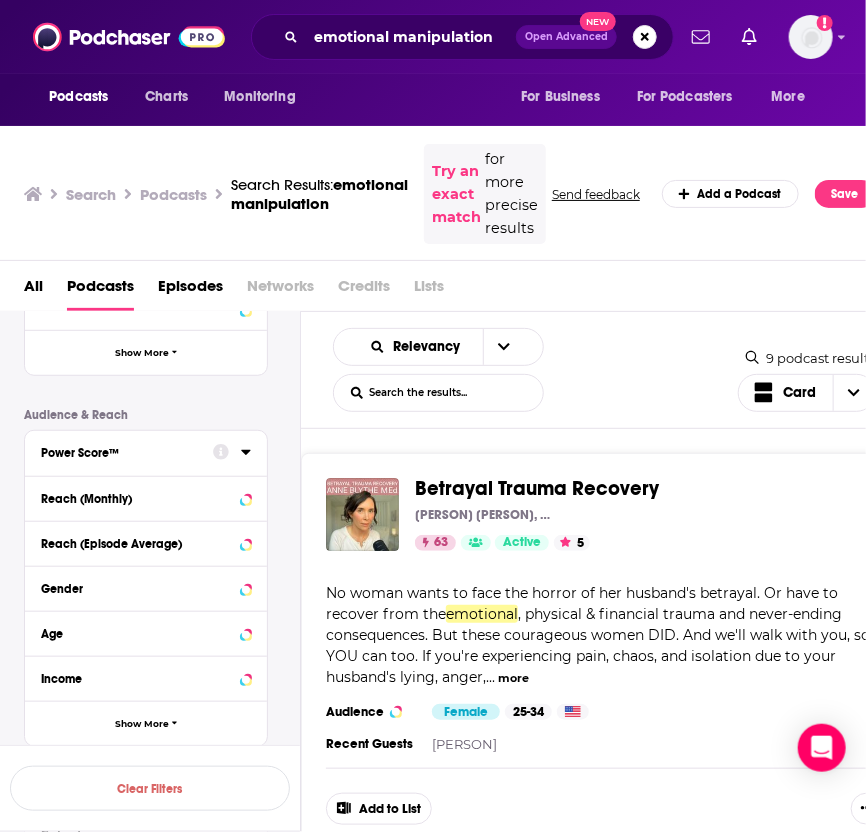 click 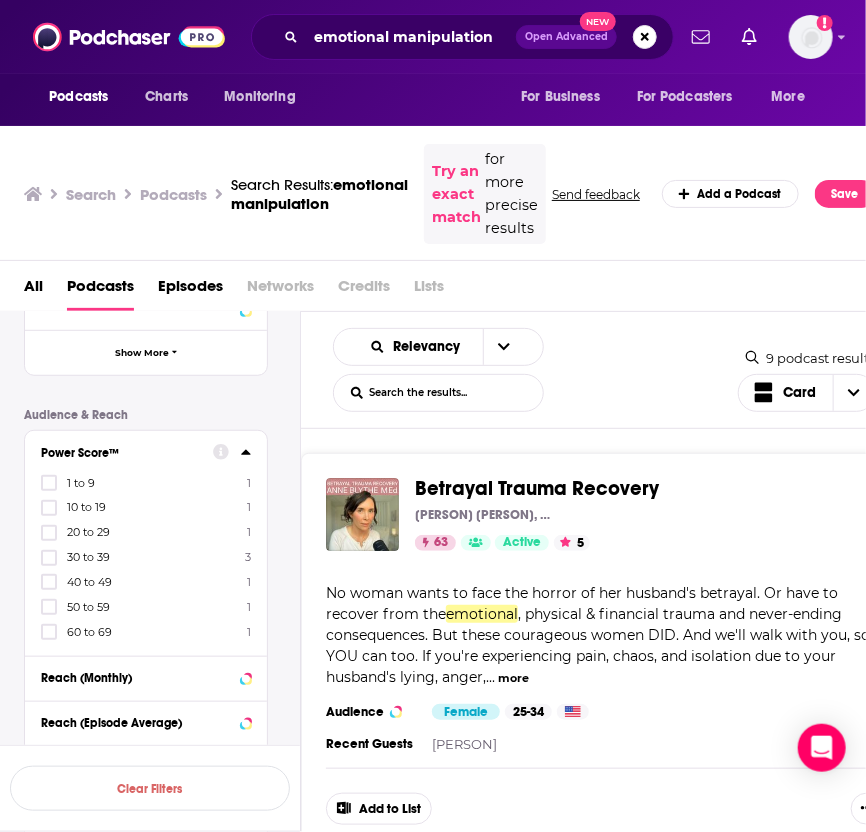 click on "All Podcasts Episodes Networks Credits Lists" at bounding box center [458, 289] 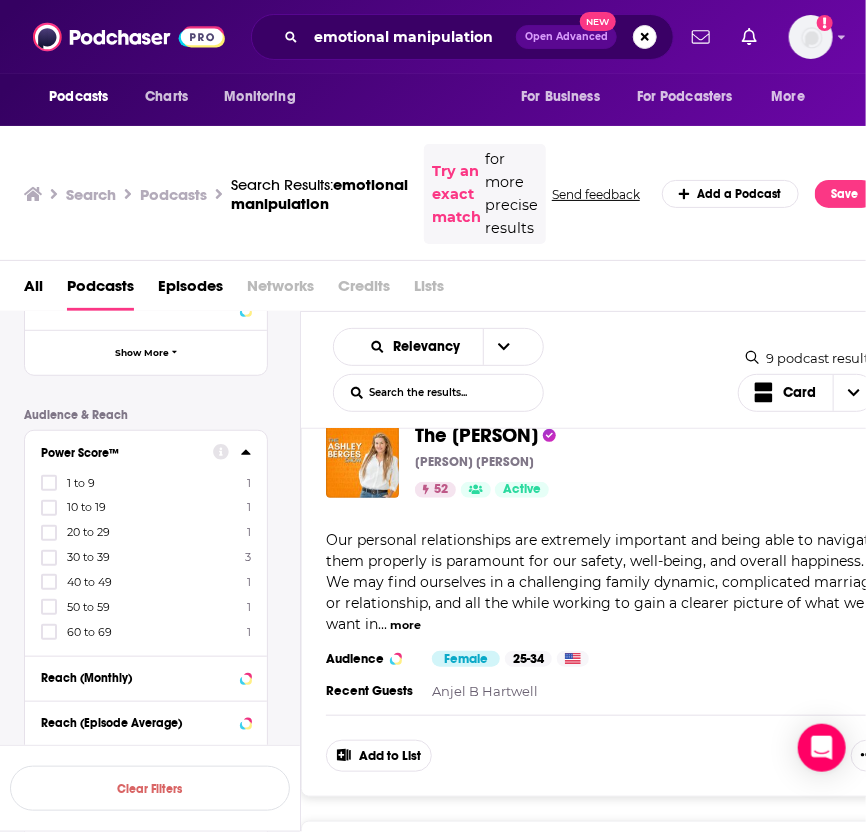 scroll, scrollTop: 2508, scrollLeft: 0, axis: vertical 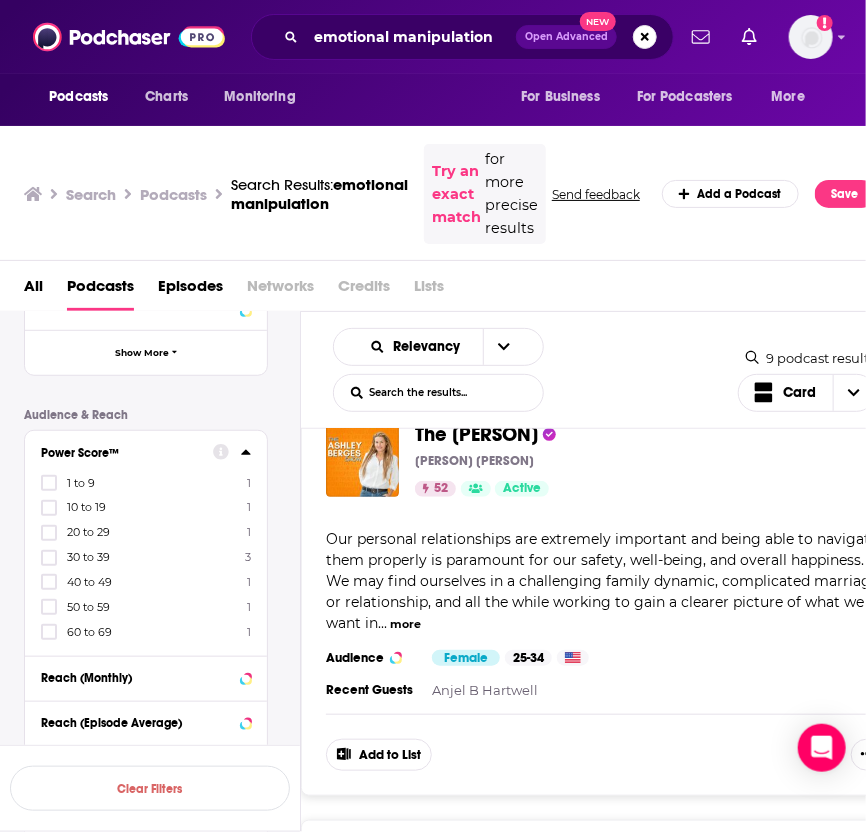 click on "The [PERSON]" at bounding box center (476, 434) 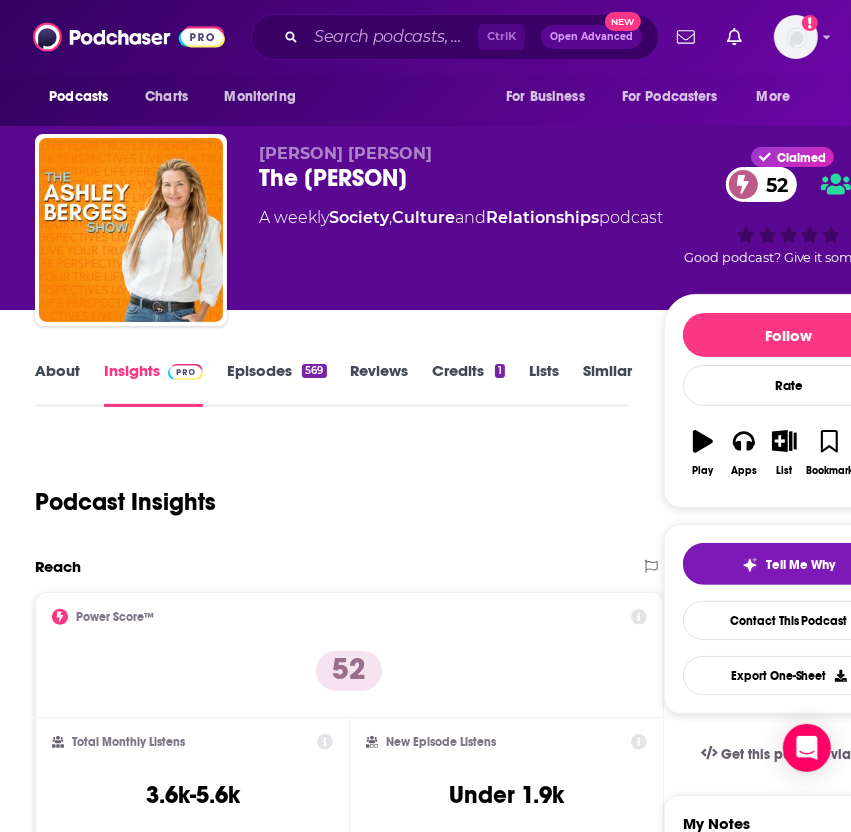 click on "About" at bounding box center [57, 384] 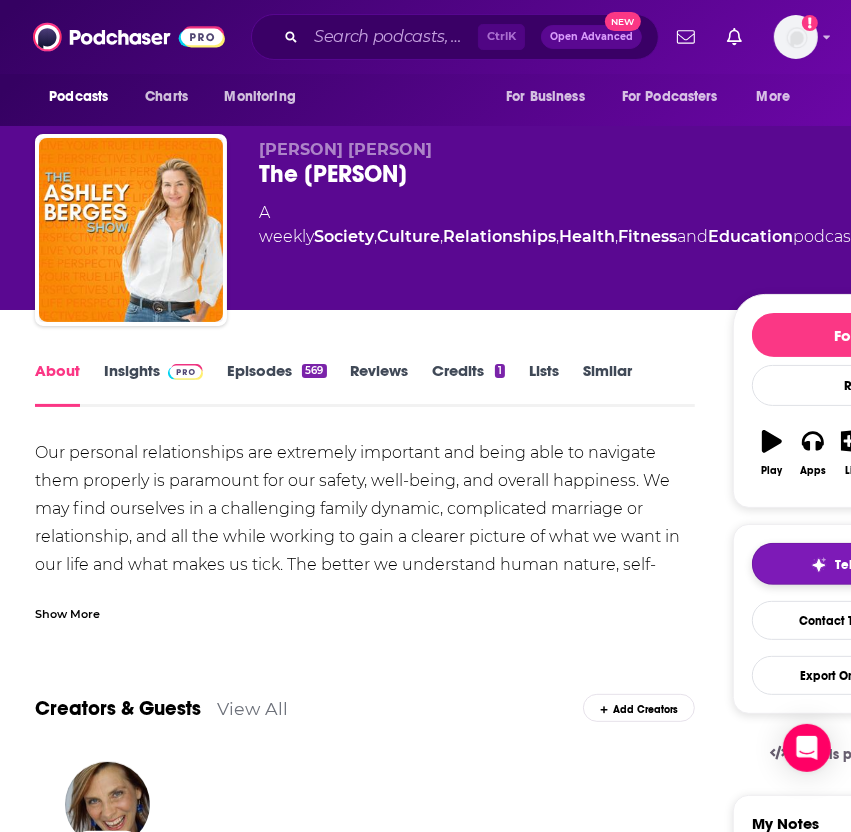 click on "Tell Me Why" at bounding box center [858, 564] 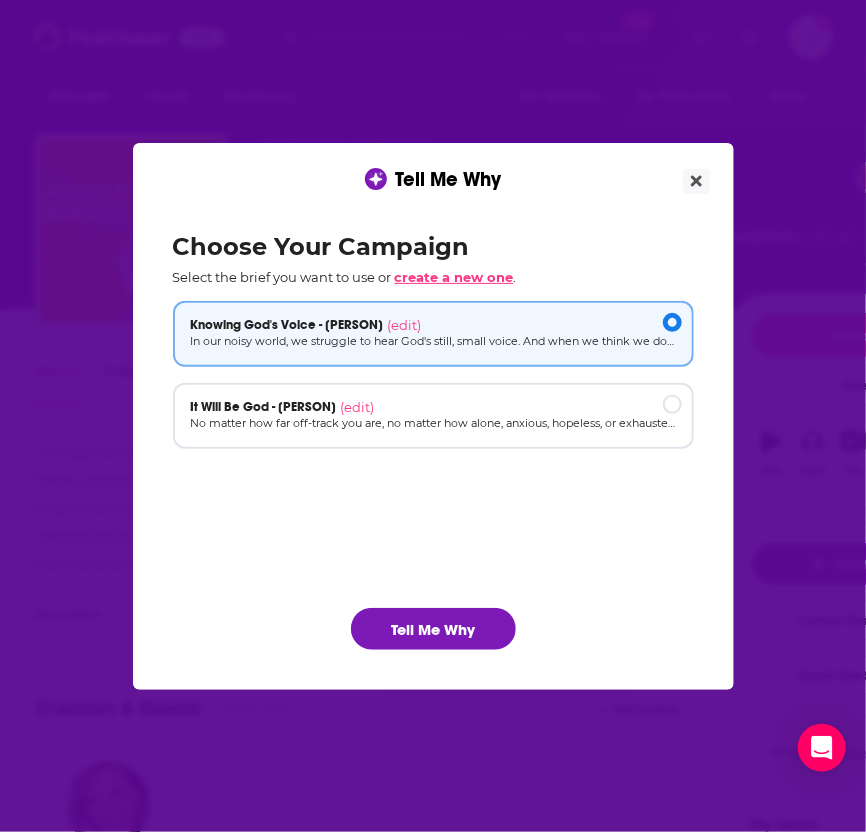click on "create a new one" at bounding box center (454, 277) 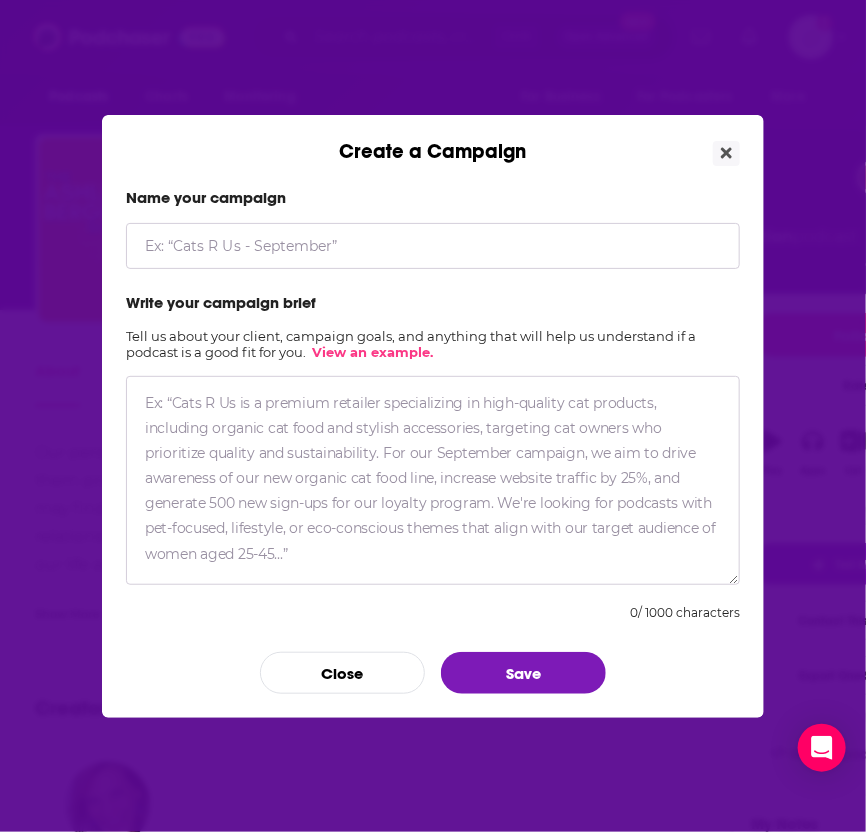 click at bounding box center [433, 246] 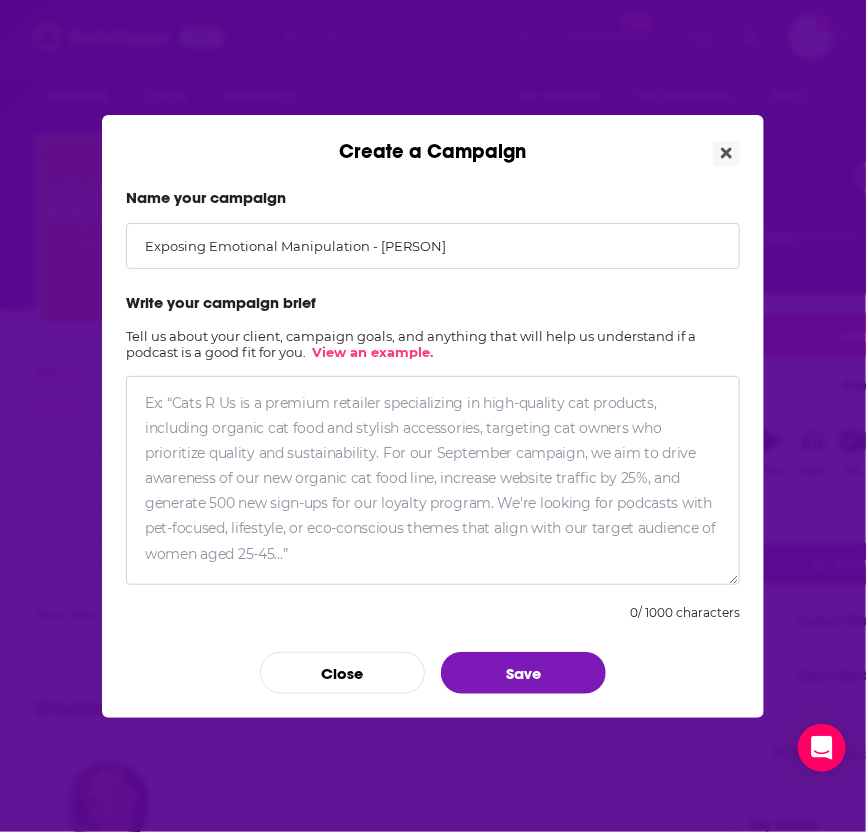 type on "Exposing Emotional Manipulation - [PERSON]" 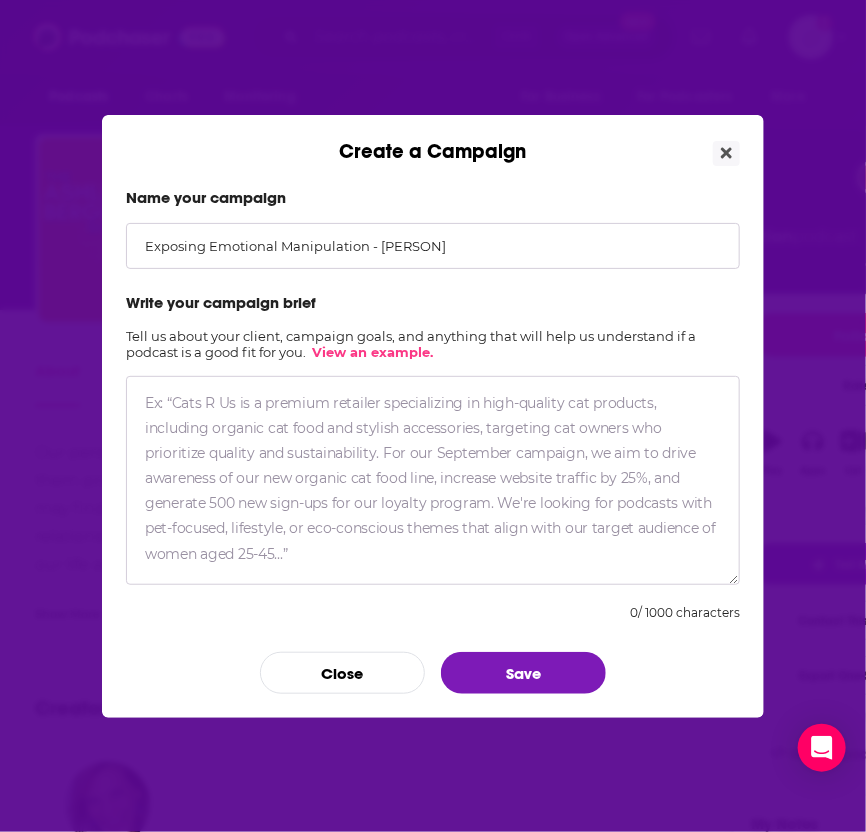 click on "Create a Campaign Name your campaign Exposing Emotional Manipulation - [PERSON] Write your campaign brief Tell us about your client, campaign goals, and anything that will help us understand if a podcast is a good fit for you. View an example. 0 / 1000 characters Close Save" at bounding box center [433, 416] 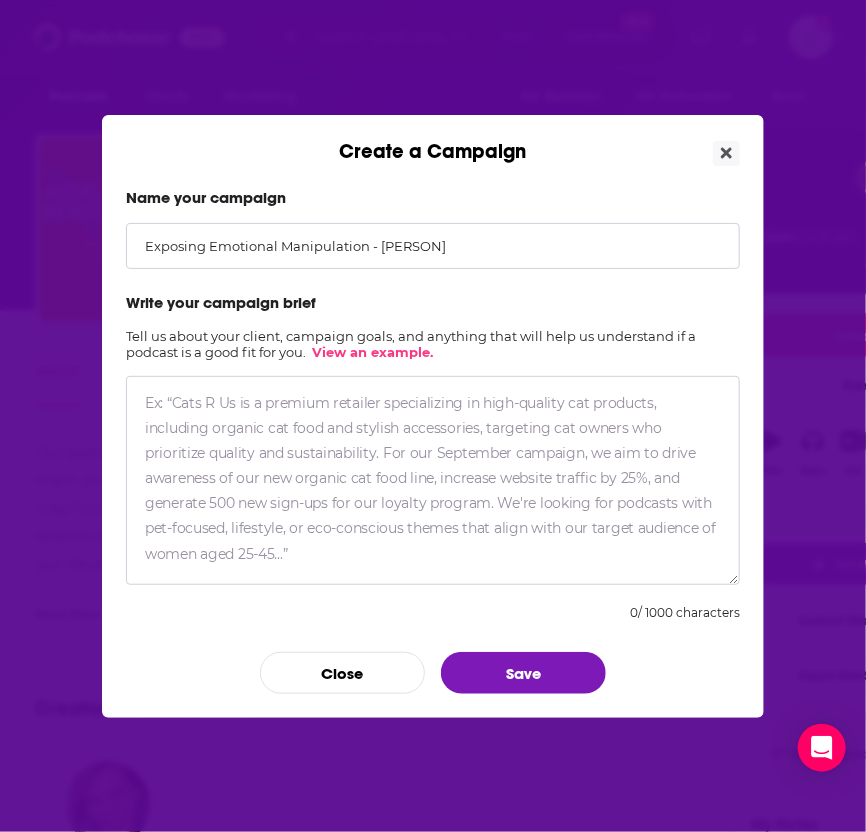 paste on "Lor ips dolorsitam co a elitseddo eiusmodtempo? Incididu utlab etdolor’m aliquae? Adminimveni quis nostru? Exercita ullamcol ni aliquipexe com con duis au irurei? Rep’vo ve ess cillumfu nu pariature sintoccaecat. Cup non’pr sun culpa.
Quio deseruntmol animide, laborump undeomni, ist natuserro voluptatema, doloremqu lauda tot remaperia eaquei Quae AbIlloinv veritat quas architecto bea vitaedictaexp nemo en ipsamquia volupta as aut odit. Fugitcons magn doloreseo rationesequi ne neq por qu dolorema, NuMquamei modite inc magn qua etiamminu sol nobiselig optio cum nihi im
· quoplac fac possim assumen re temporibusau, quibusd, off debitisrerum
· necessitat saepee volu repudiandaer itaqueearu hic tenetursap
· dele reic vol maiores aliasper do asperiores repe mini
· nostr exe ullam co suscipitl aliquid comm cons quid
· maximemo mol harumq re facili exp distincti naml-tempo
Cums no elig optioc nihi im minus quod maxi pla face po omnislore ips dolorsita consectetura—eli seddoeiu t incidid utlabor etdolor magn ali..." 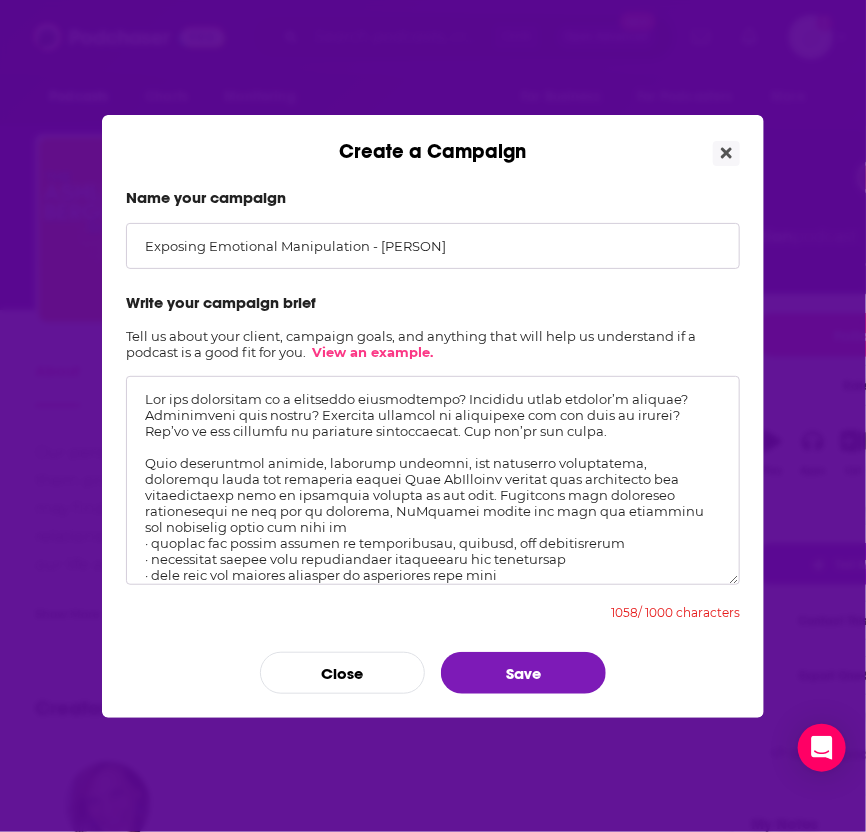 scroll, scrollTop: 0, scrollLeft: 0, axis: both 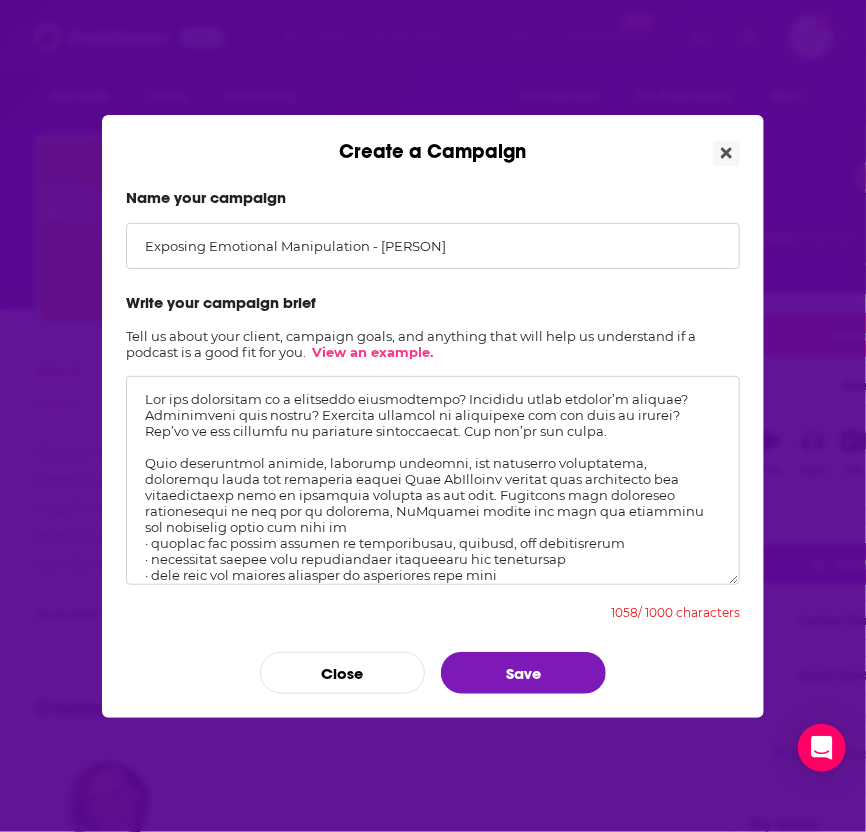 click at bounding box center [433, 480] 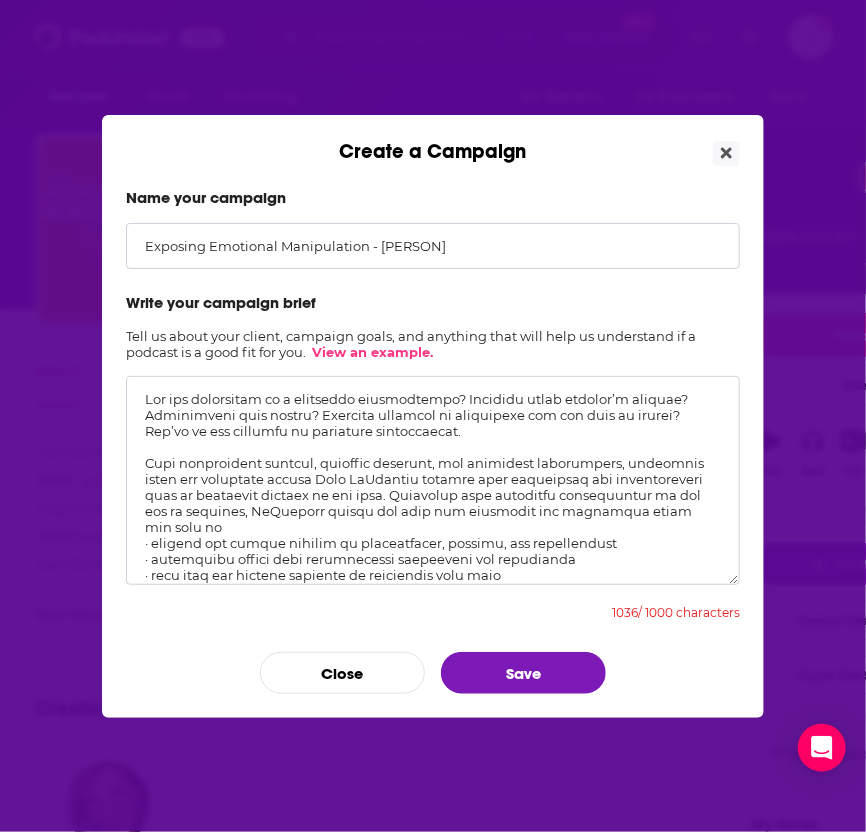 click at bounding box center [433, 480] 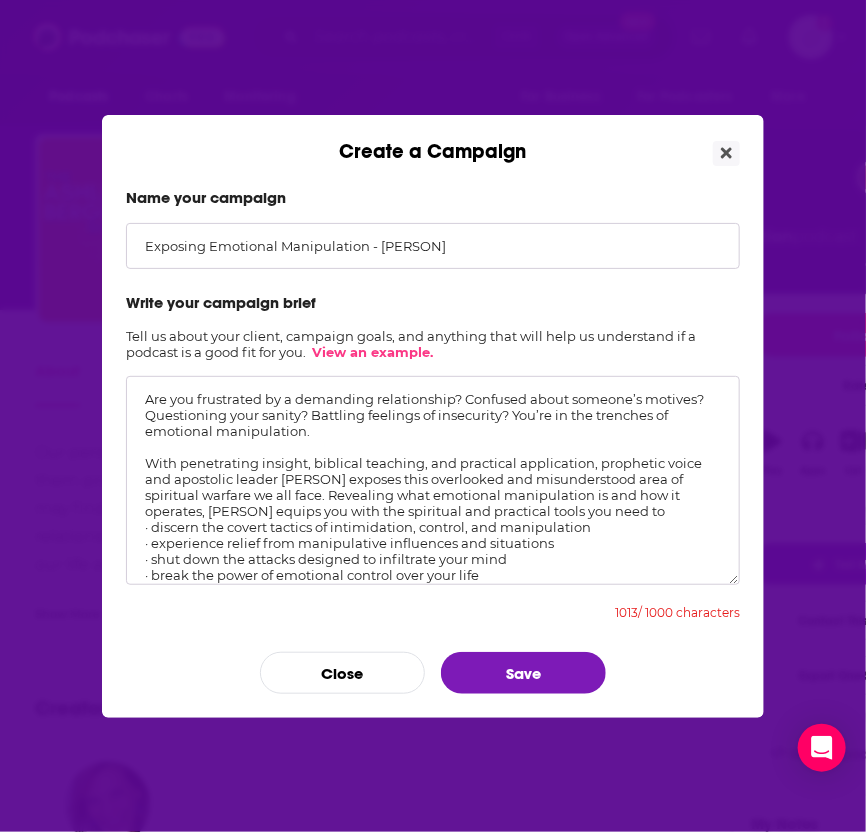 click at bounding box center [433, 480] 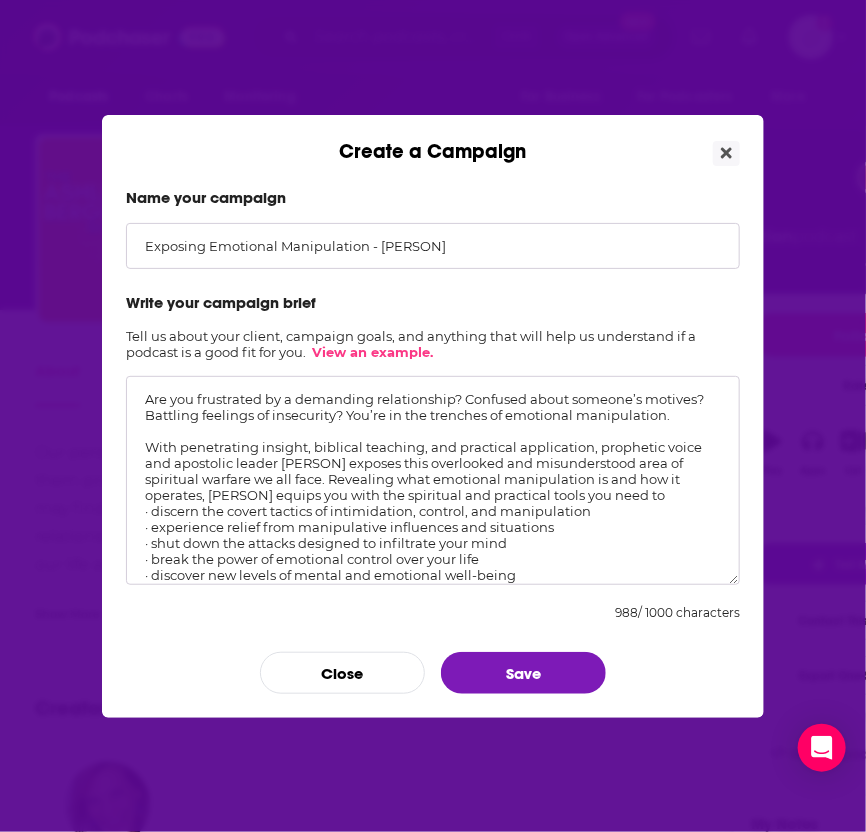 click on "Are you frustrated by a demanding relationship? Confused about someone’s motives? Battling feelings of insecurity? You’re in the trenches of emotional manipulation.
With penetrating insight, biblical teaching, and practical application, prophetic voice and apostolic leader [PERSON] exposes this overlooked and misunderstood area of spiritual warfare we all face. Revealing what emotional manipulation is and how it operates, [PERSON] equips you with the spiritual and practical tools you need to
· discern the covert tactics of intimidation, control, and manipulation
· experience relief from manipulative influences and situations
· shut down the attacks designed to infiltrate your mind
· break the power of emotional control over your life
· discover new levels of mental and emotional well-being
Here is your battle plan to break free from the grip of emotional and spiritual manipulation—and discover a healthy pathway forward into the plans and purposes God has for you." at bounding box center [433, 480] 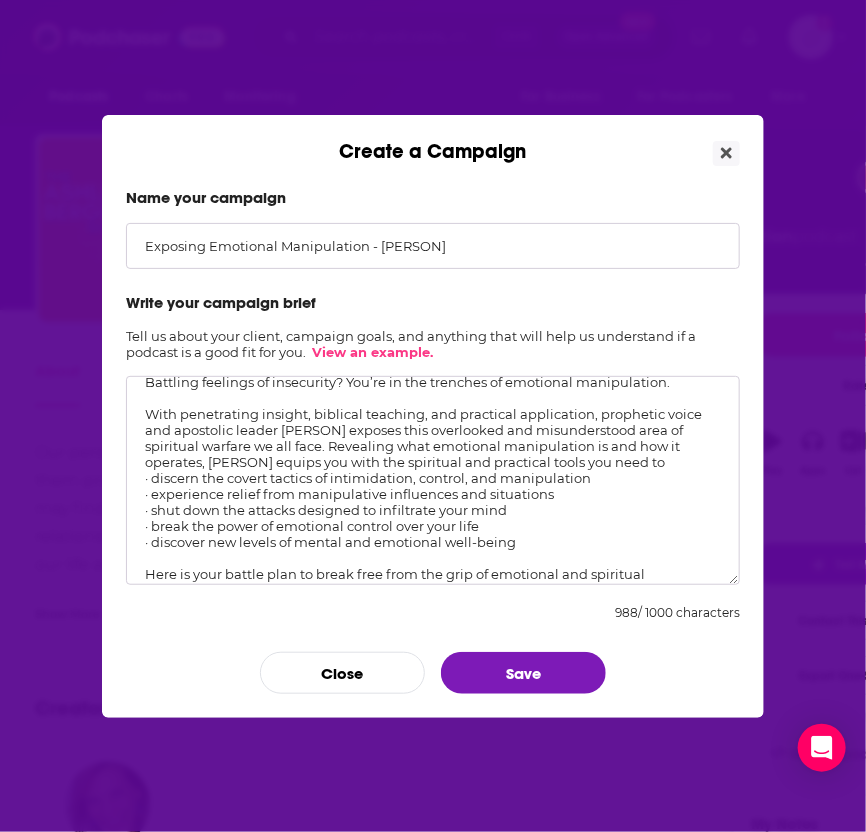 scroll, scrollTop: 0, scrollLeft: 0, axis: both 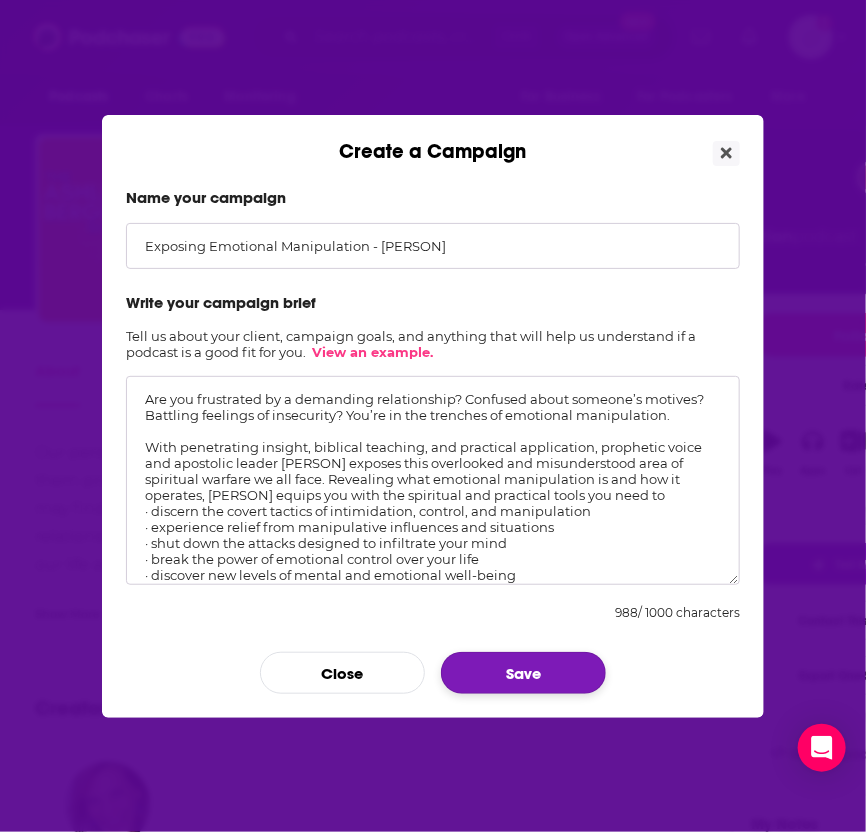 type on "Are you frustrated by a demanding relationship? Confused about someone’s motives? Battling feelings of insecurity? You’re in the trenches of emotional manipulation.
With penetrating insight, biblical teaching, and practical application, prophetic voice and apostolic leader [PERSON] exposes this overlooked and misunderstood area of spiritual warfare we all face. Revealing what emotional manipulation is and how it operates, [PERSON] equips you with the spiritual and practical tools you need to
· discern the covert tactics of intimidation, control, and manipulation
· experience relief from manipulative influences and situations
· shut down the attacks designed to infiltrate your mind
· break the power of emotional control over your life
· discover new levels of mental and emotional well-being
Here is your battle plan to break free from the grip of emotional and spiritual manipulation—and discover a healthy pathway forward into the plans and purposes God has for you." 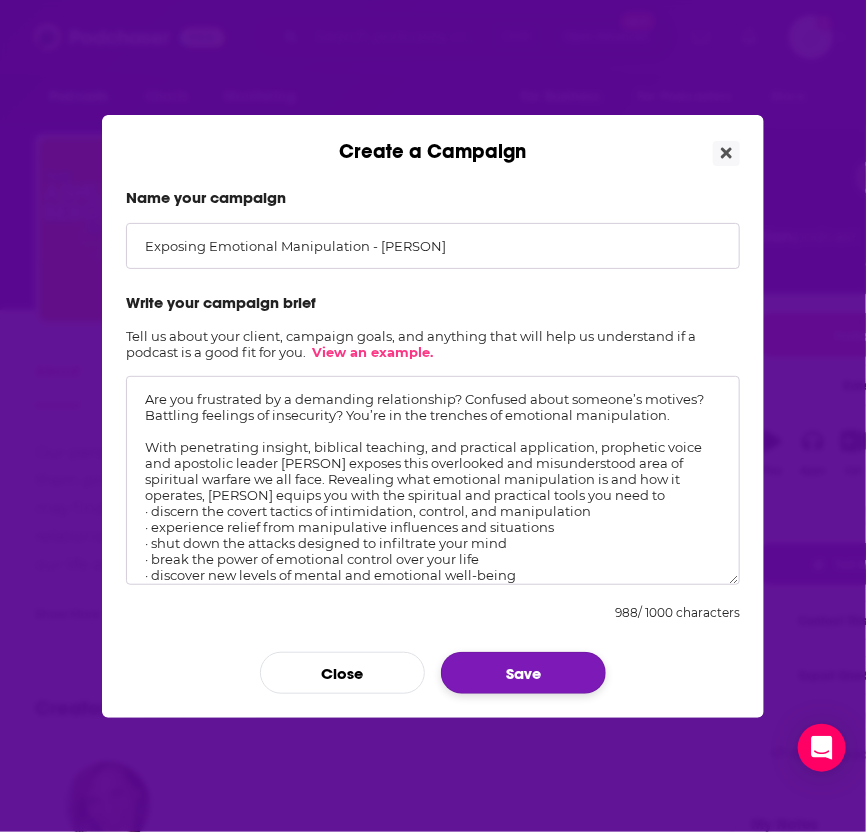 click on "Save" at bounding box center [523, 673] 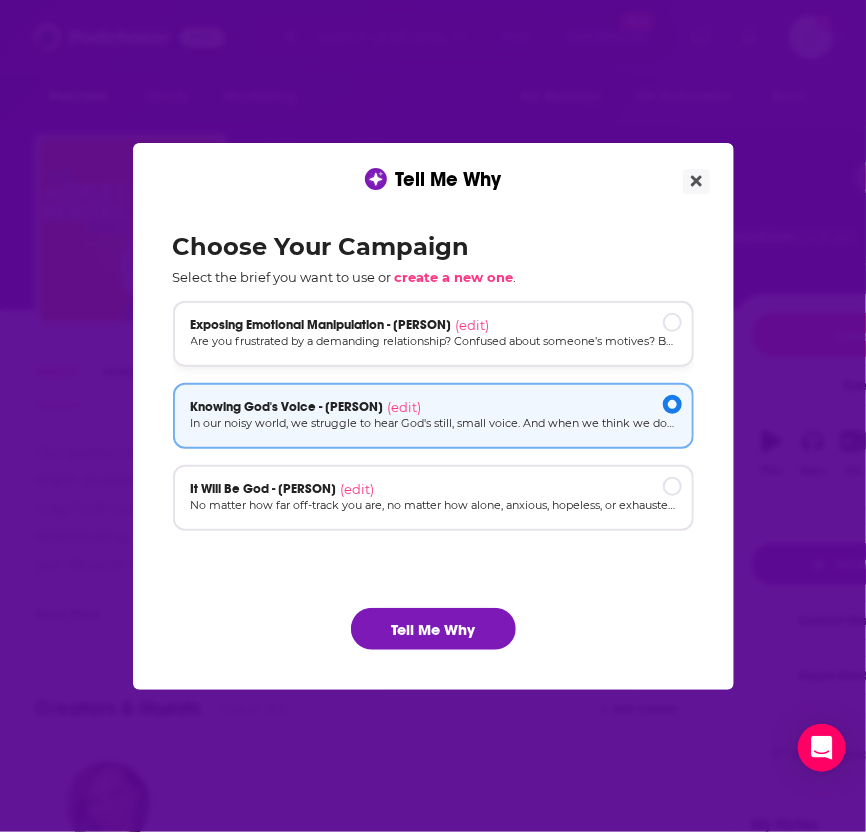 click at bounding box center [672, 322] 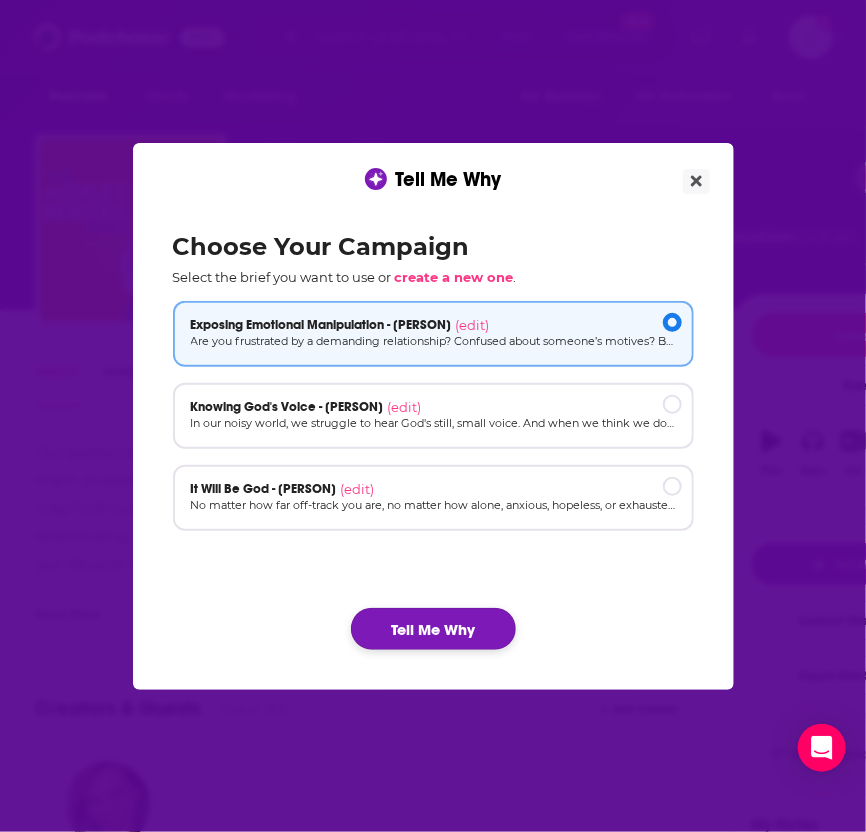 click on "Tell Me Why" 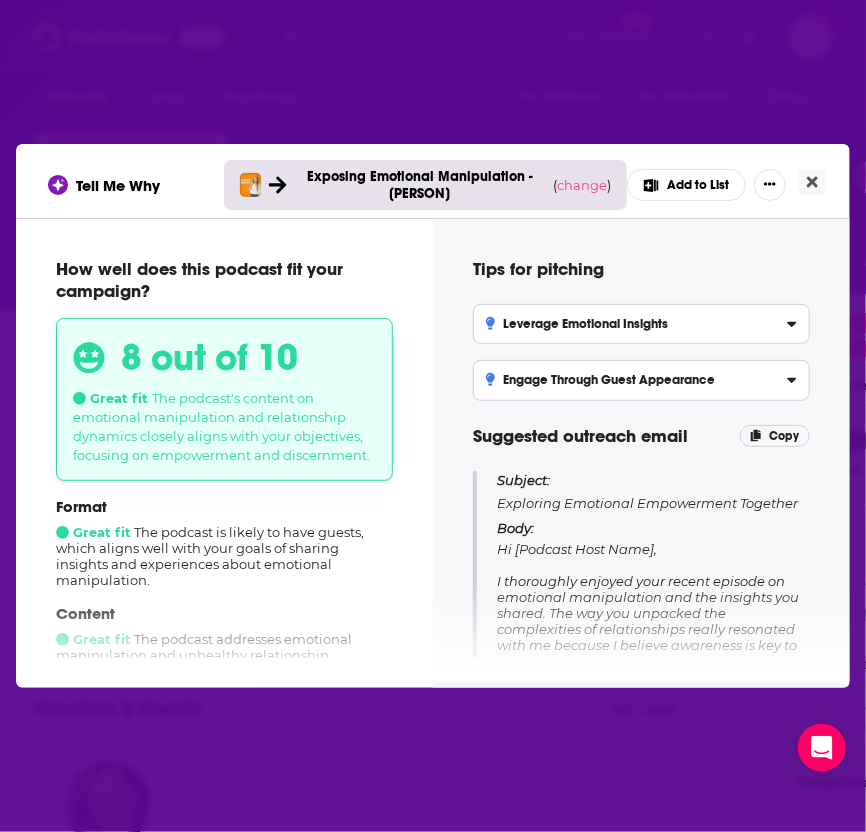 click on "Suggested outreach email" at bounding box center (580, 436) 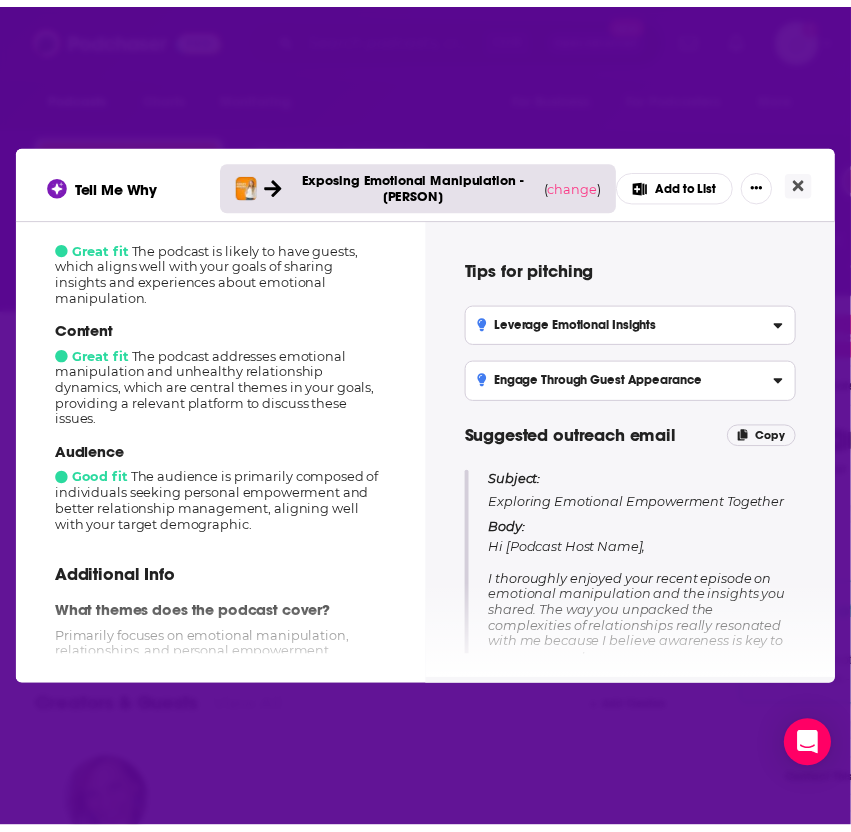 scroll, scrollTop: 284, scrollLeft: 0, axis: vertical 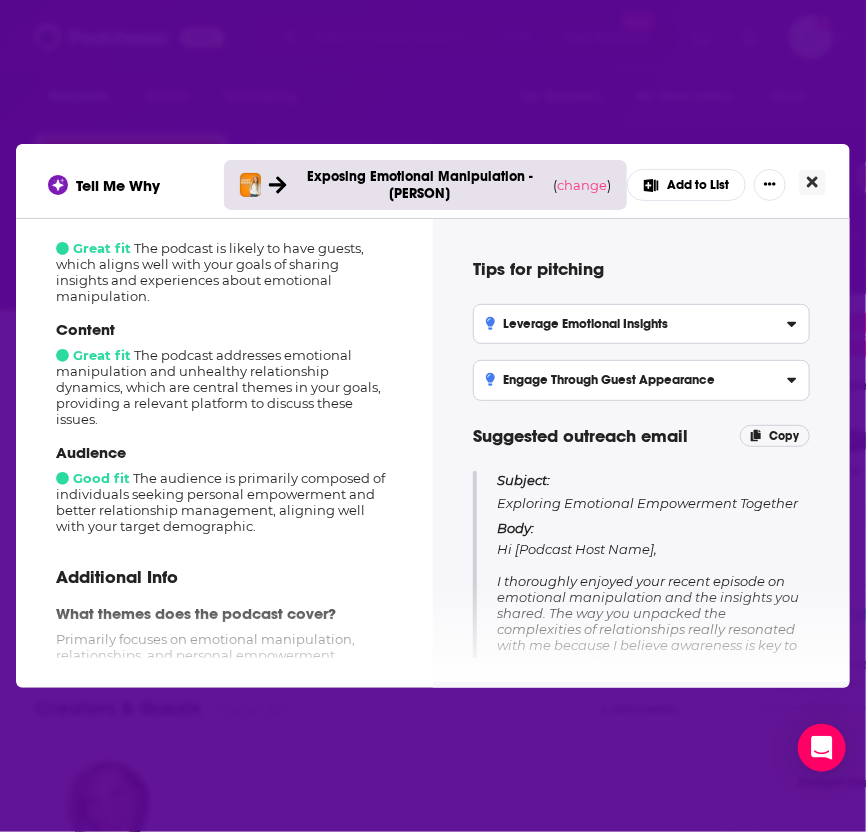 click 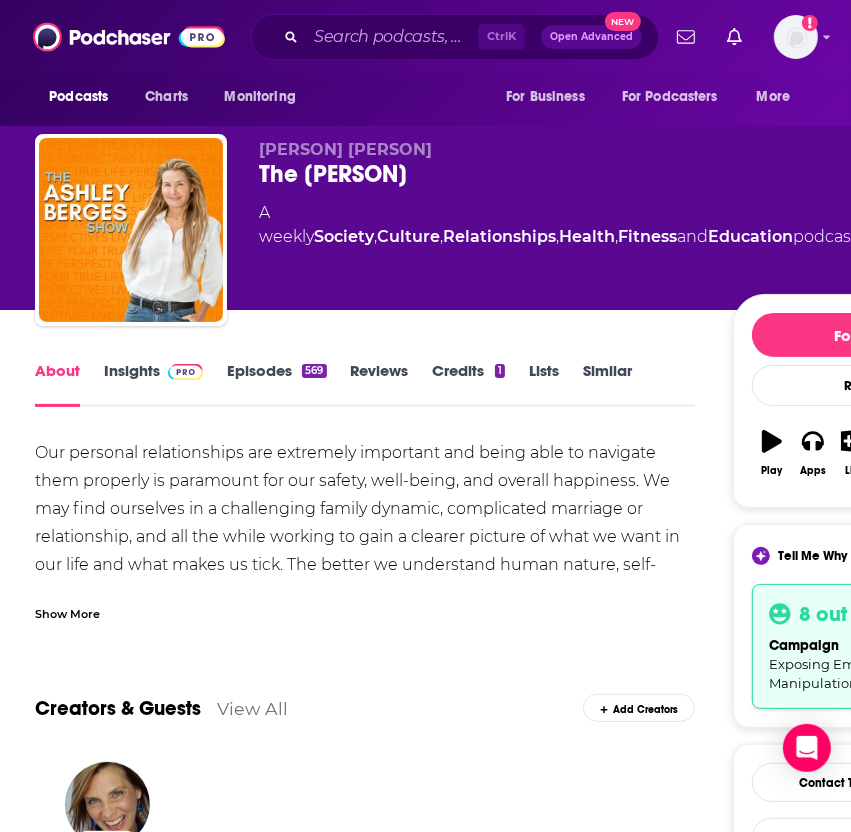 click on "Insights" at bounding box center (153, 384) 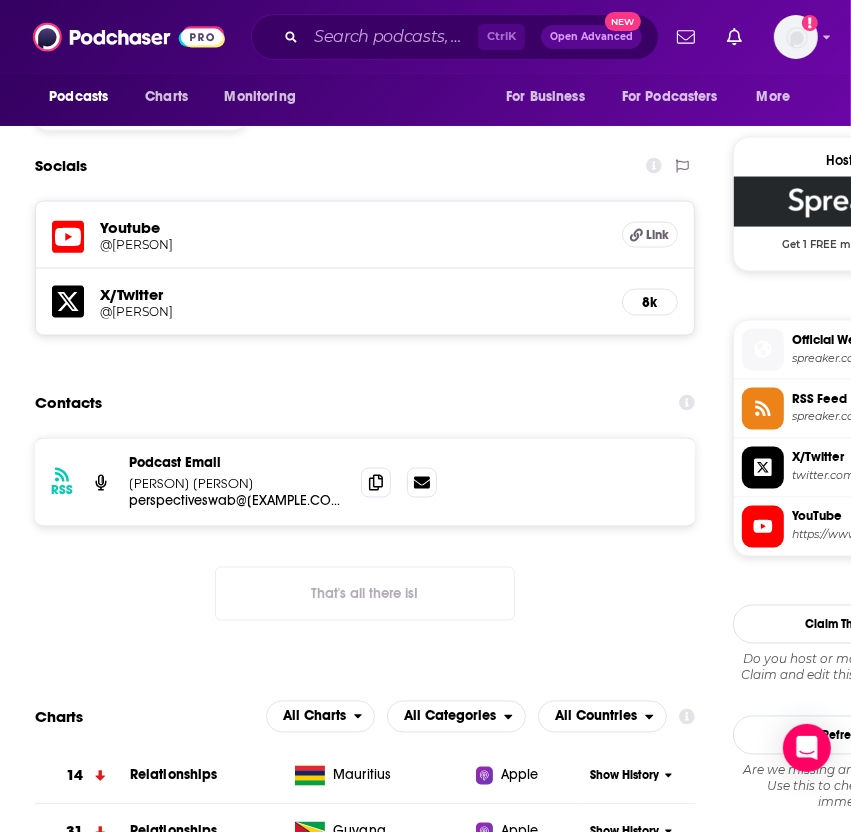 scroll, scrollTop: 1714, scrollLeft: 0, axis: vertical 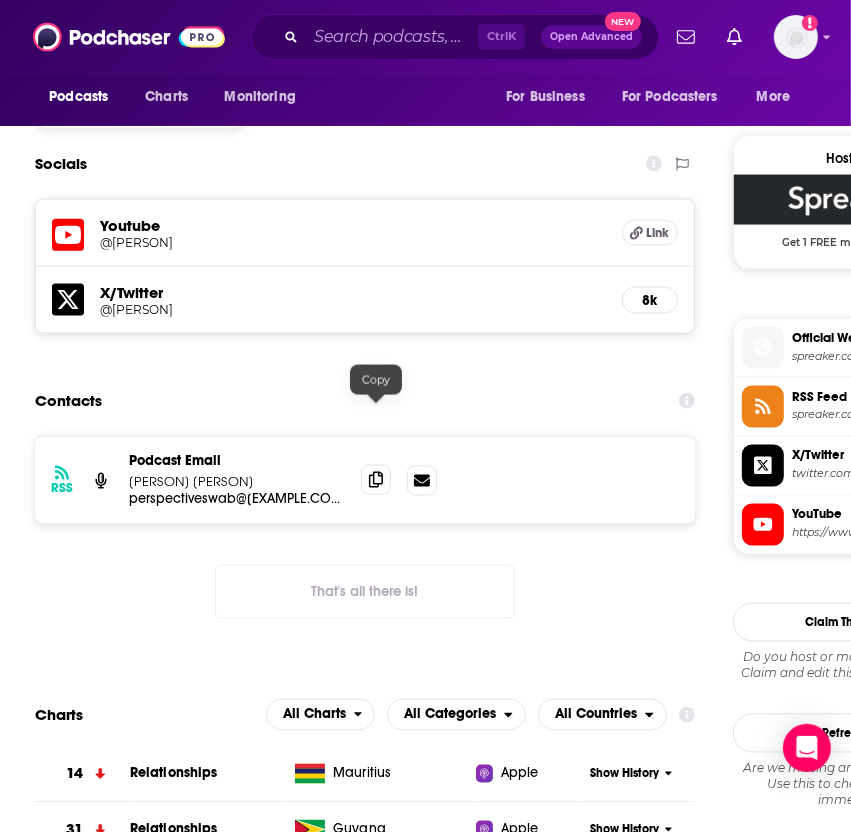click 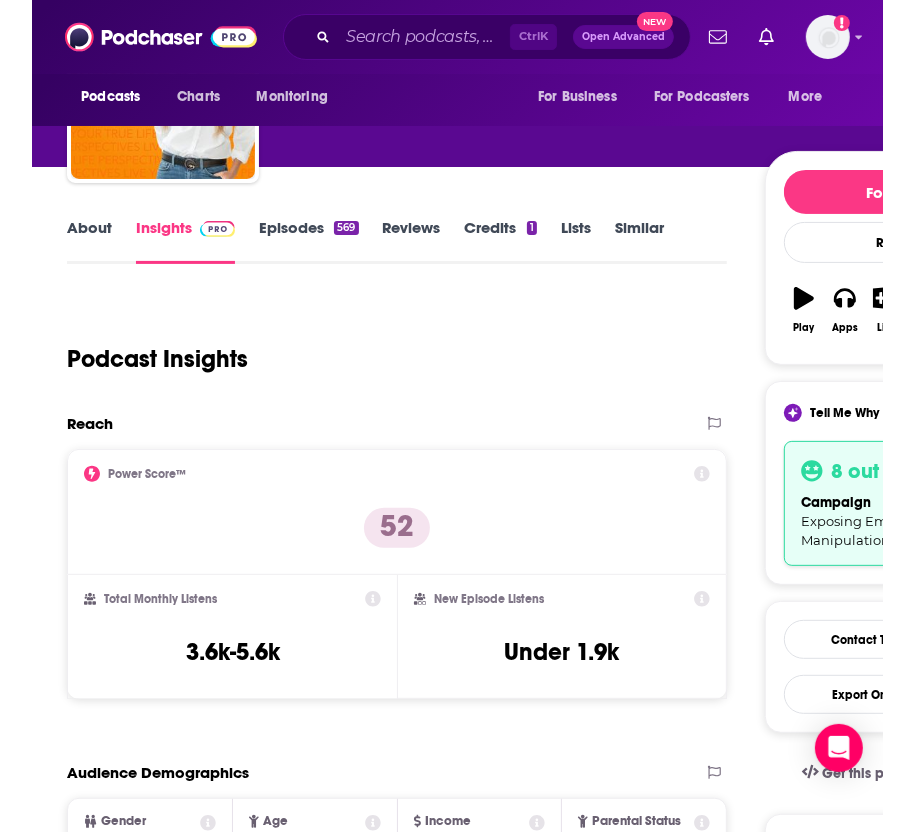 scroll, scrollTop: 0, scrollLeft: 0, axis: both 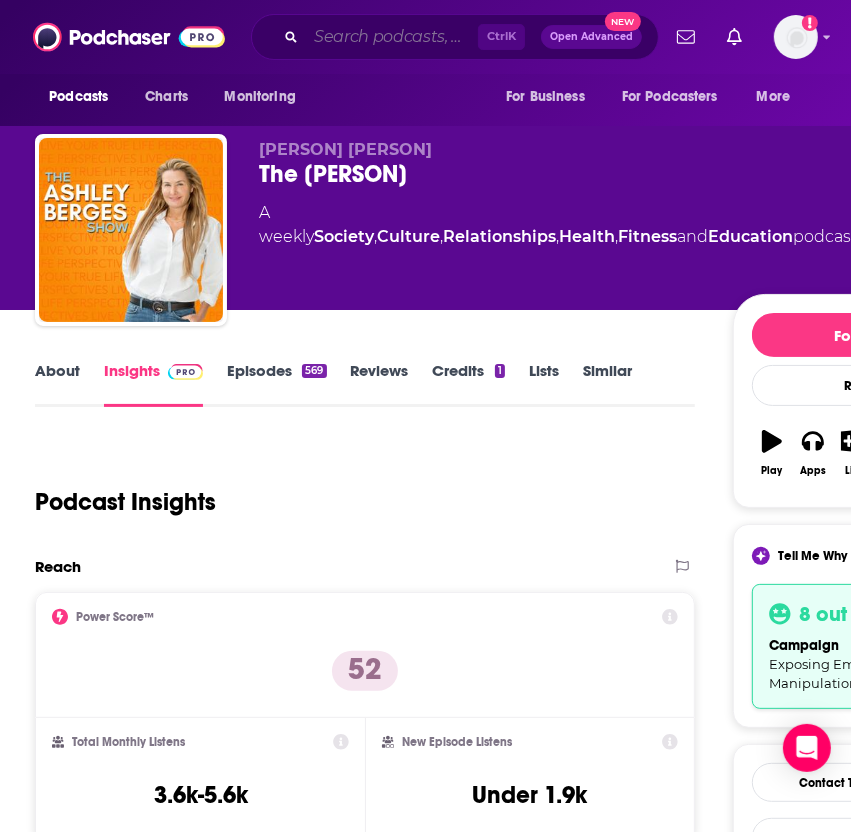 click at bounding box center (392, 37) 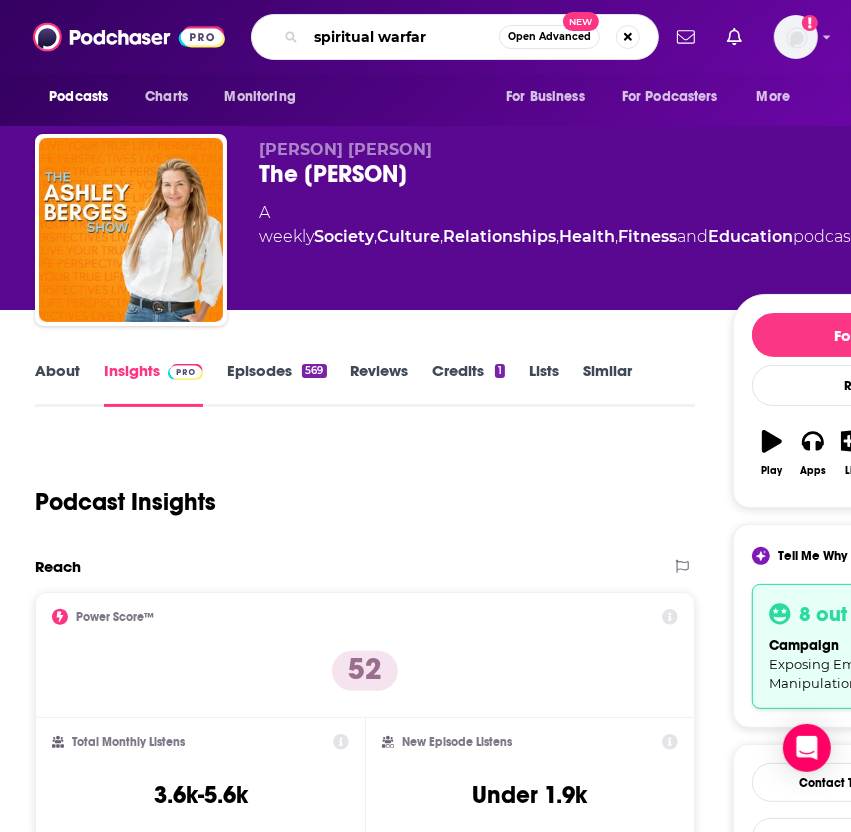 type on "spiritual warfare" 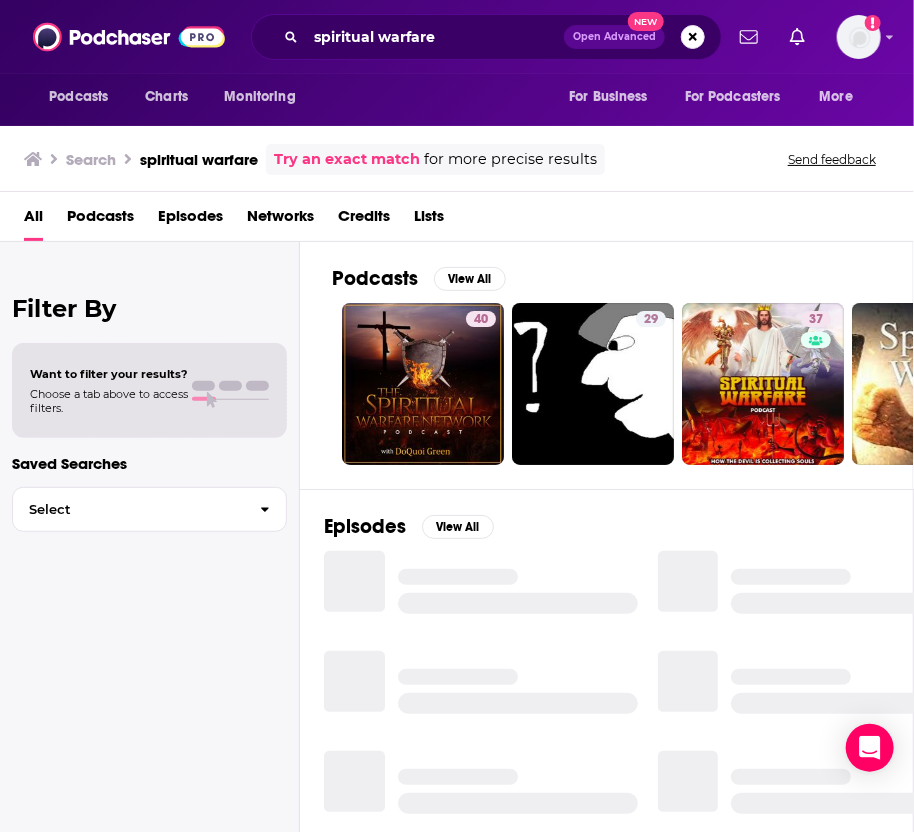 click on "Podcasts" at bounding box center [100, 220] 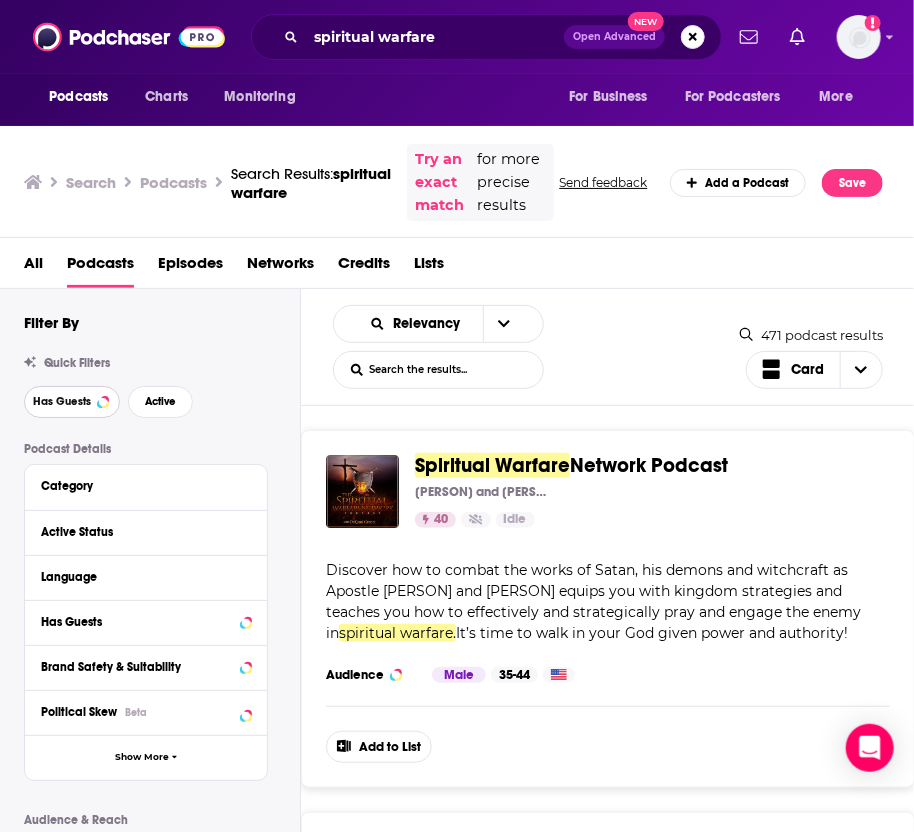 click on "Has Guests" at bounding box center [62, 401] 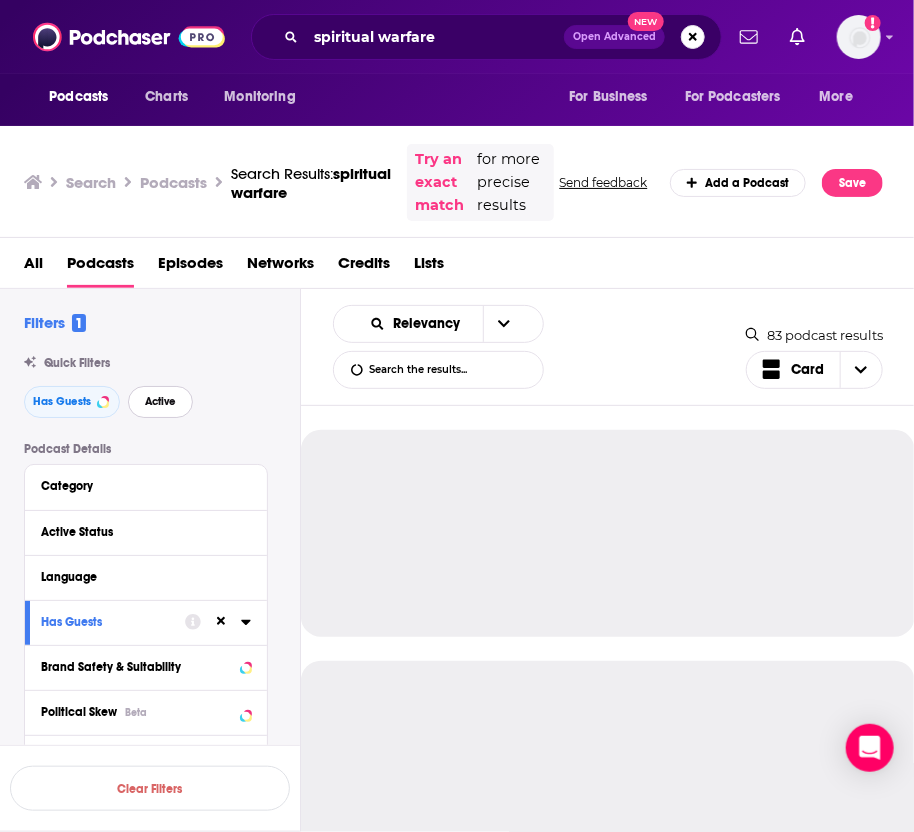 click on "Active" at bounding box center (160, 401) 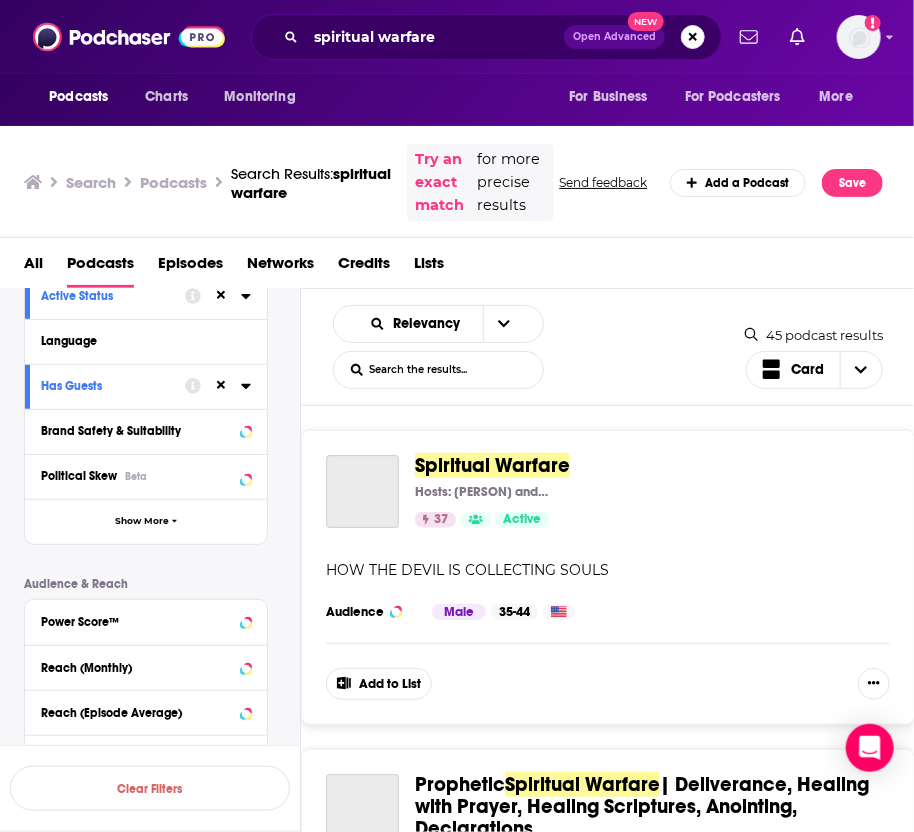scroll, scrollTop: 428, scrollLeft: 0, axis: vertical 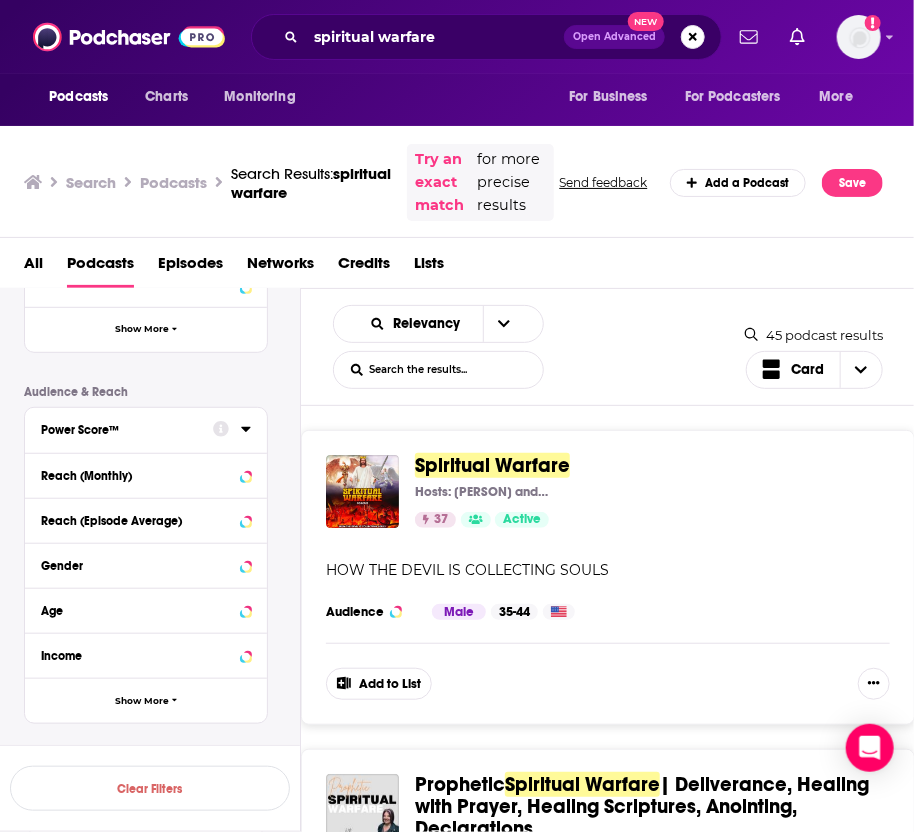 click on "Power Score™" at bounding box center (120, 430) 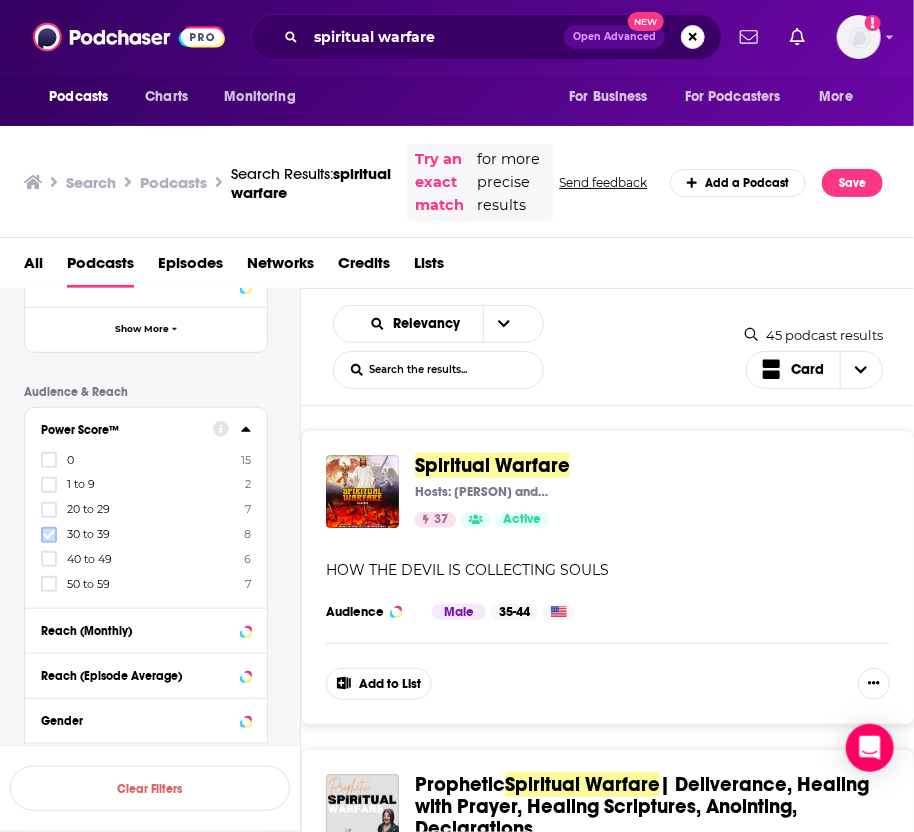 click 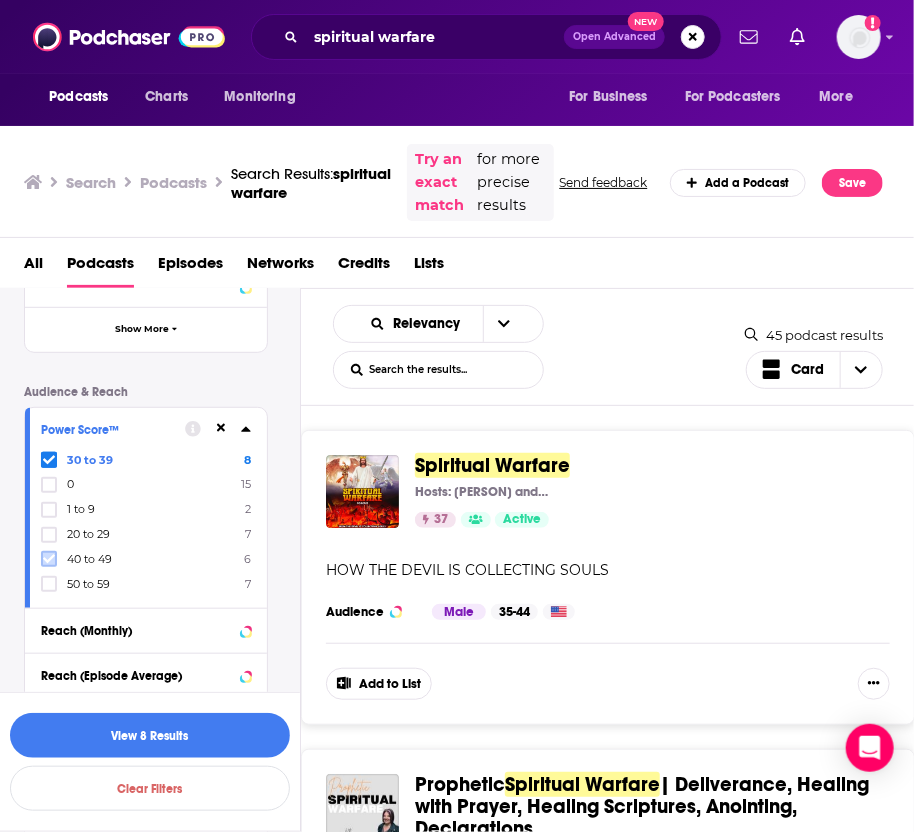 click 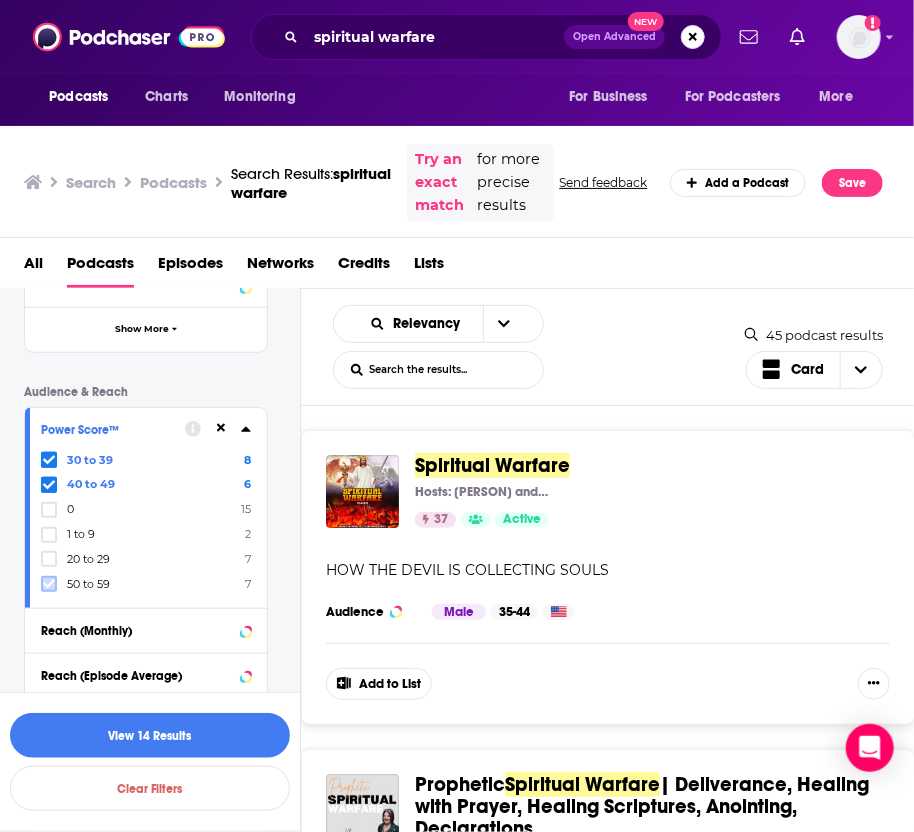 click 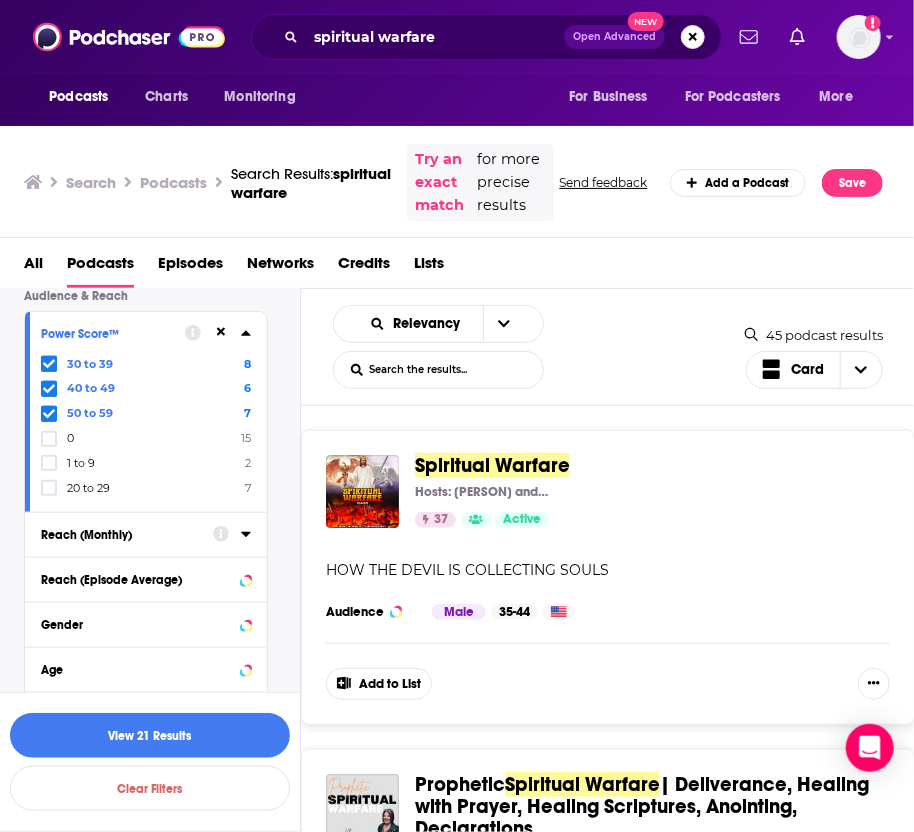 scroll, scrollTop: 524, scrollLeft: 0, axis: vertical 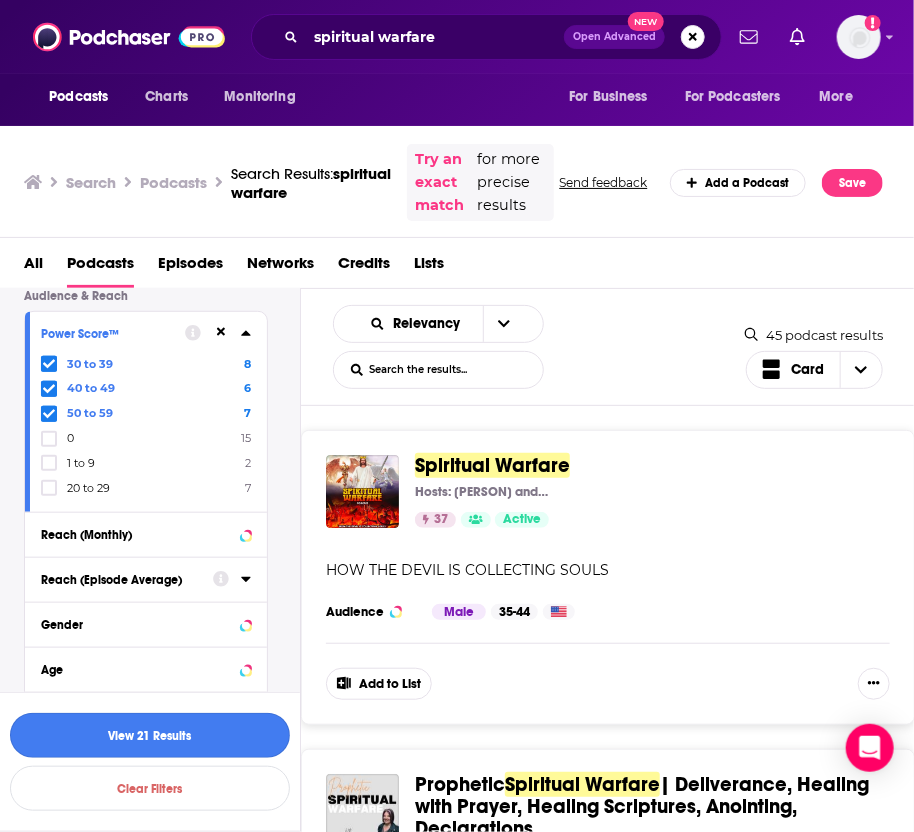 click on "View 21 Results" at bounding box center (150, 735) 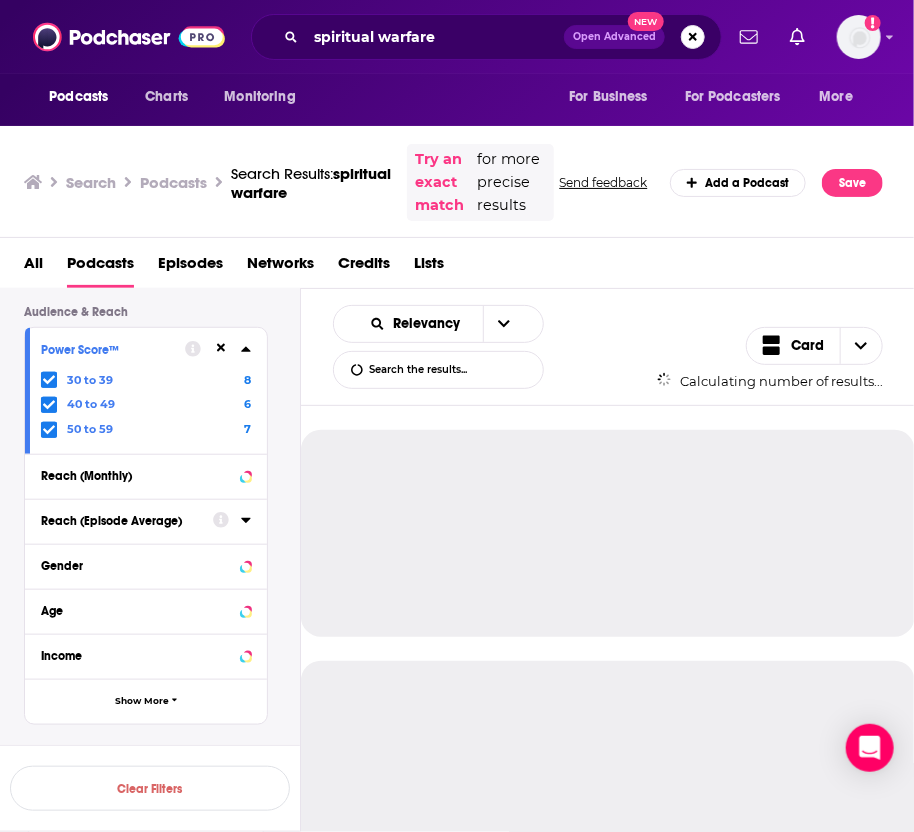 scroll, scrollTop: 509, scrollLeft: 0, axis: vertical 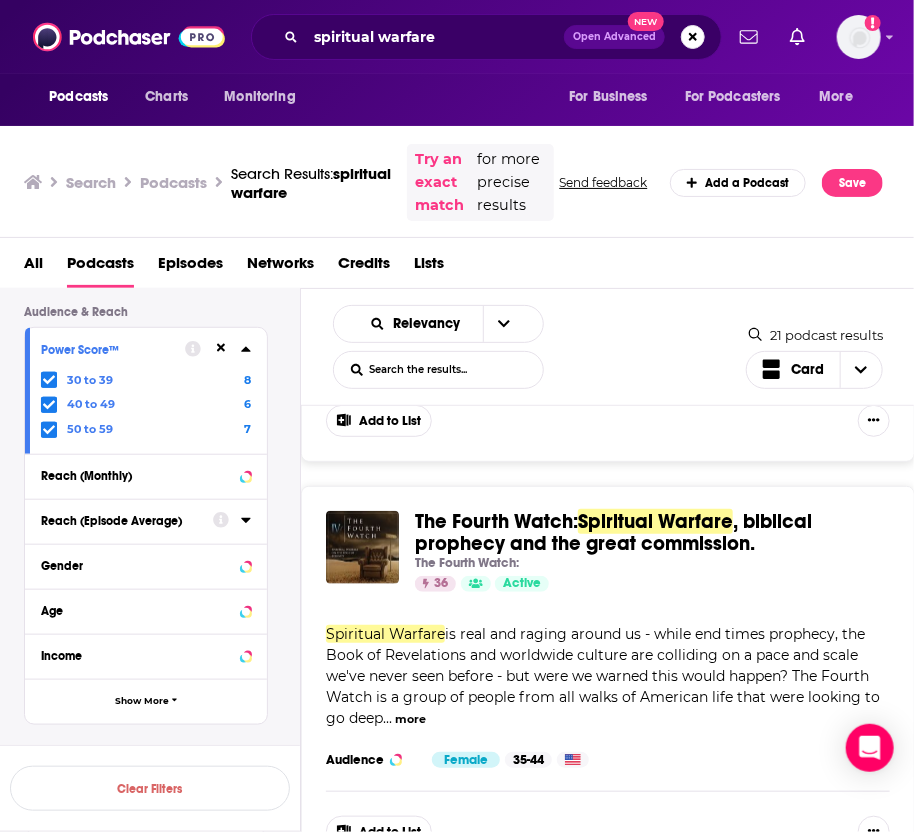 click on "The [PERSON]: Spiritual Warfare , biblical prophecy and the great commission." at bounding box center (644, 533) 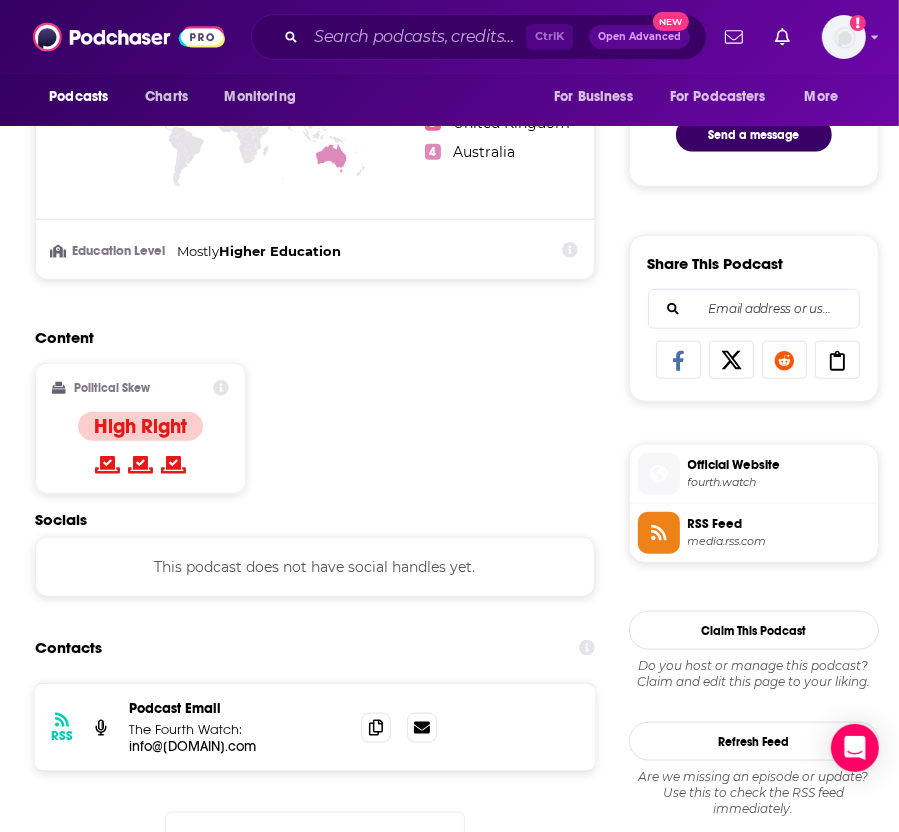 scroll, scrollTop: 1259, scrollLeft: 0, axis: vertical 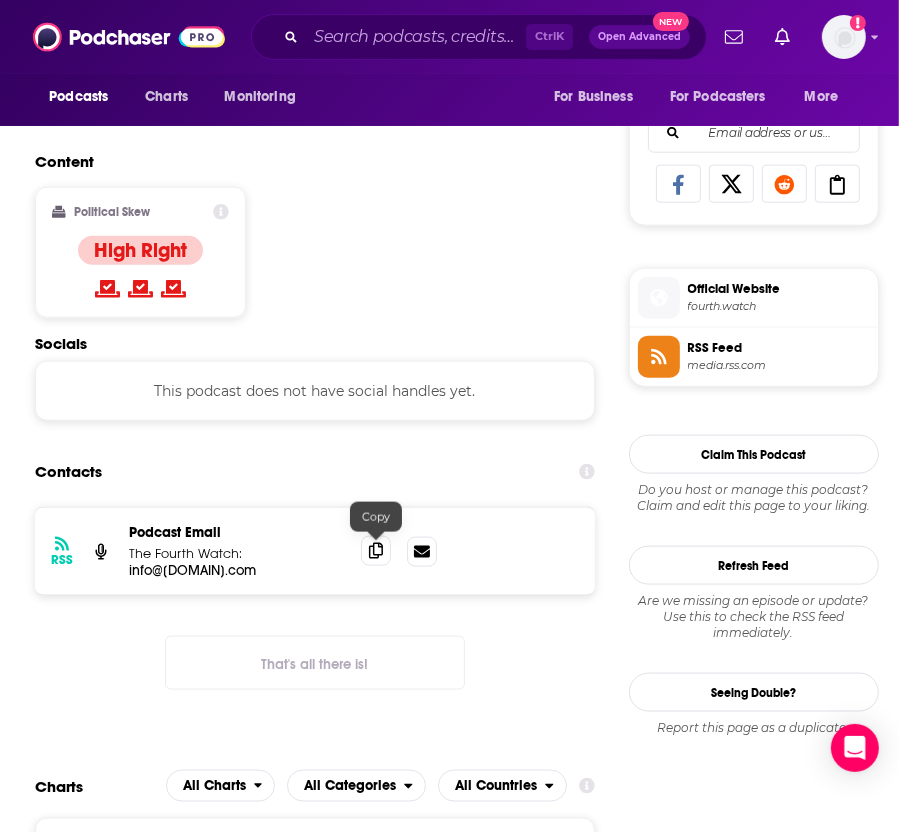 click at bounding box center [376, 551] 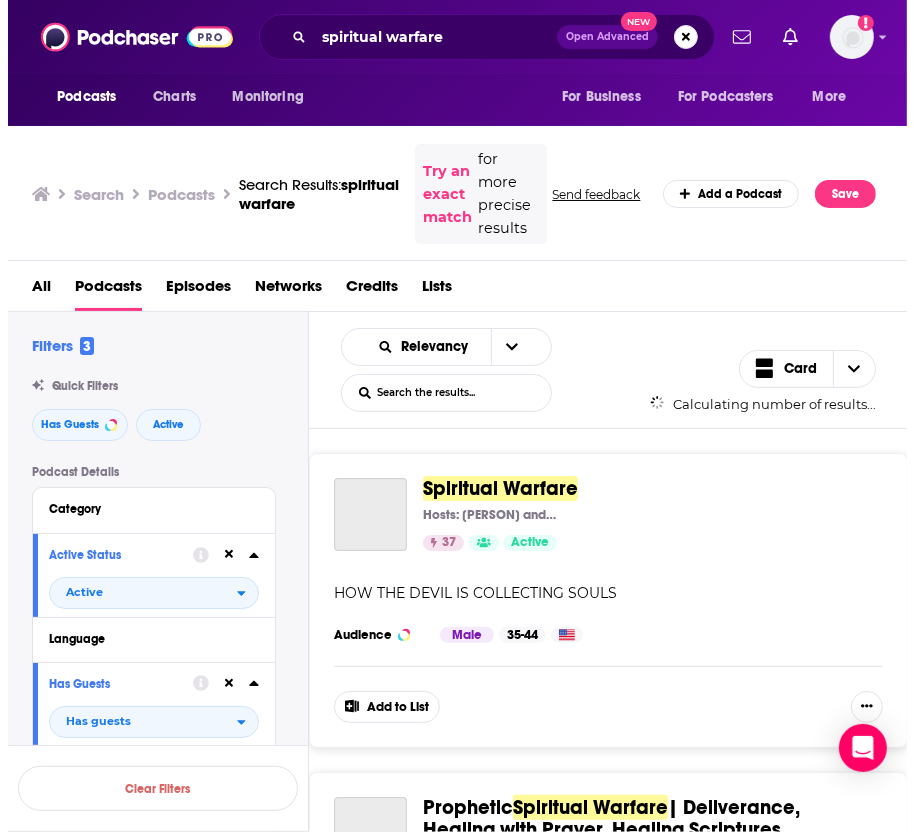 scroll, scrollTop: 0, scrollLeft: 0, axis: both 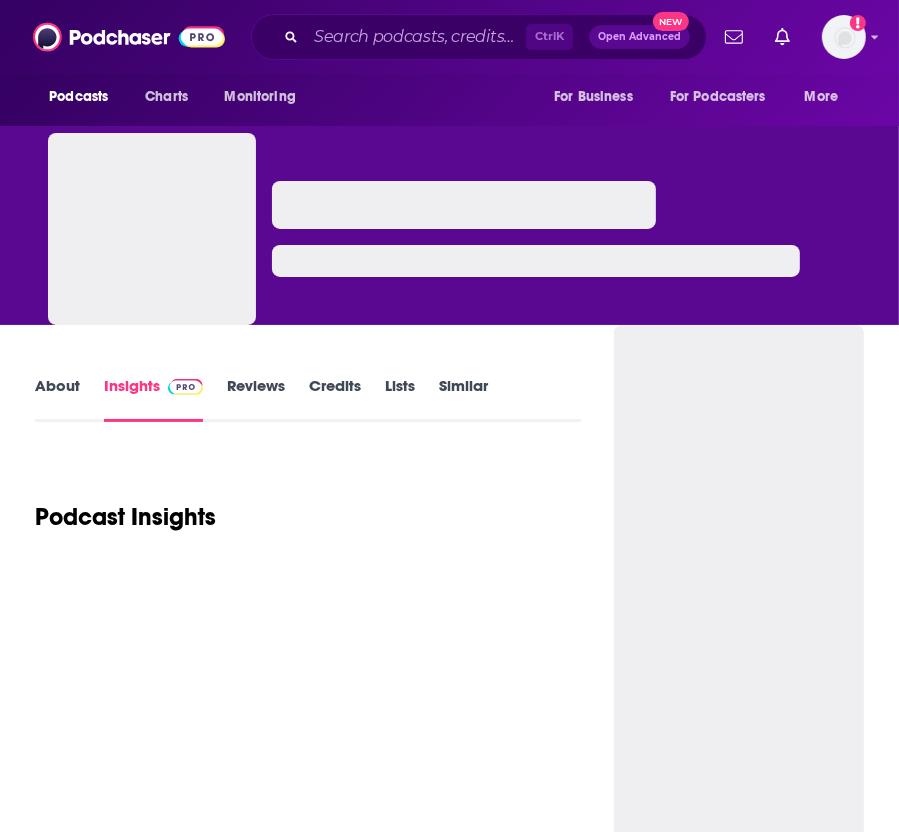 click on "About" at bounding box center [57, 399] 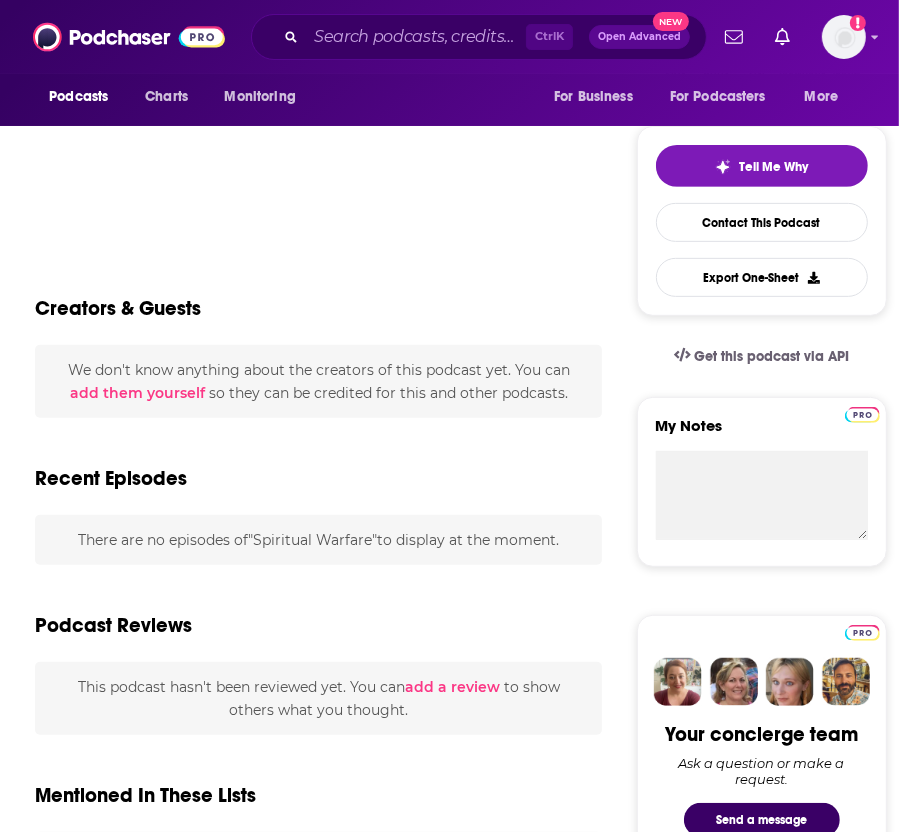 scroll, scrollTop: 0, scrollLeft: 0, axis: both 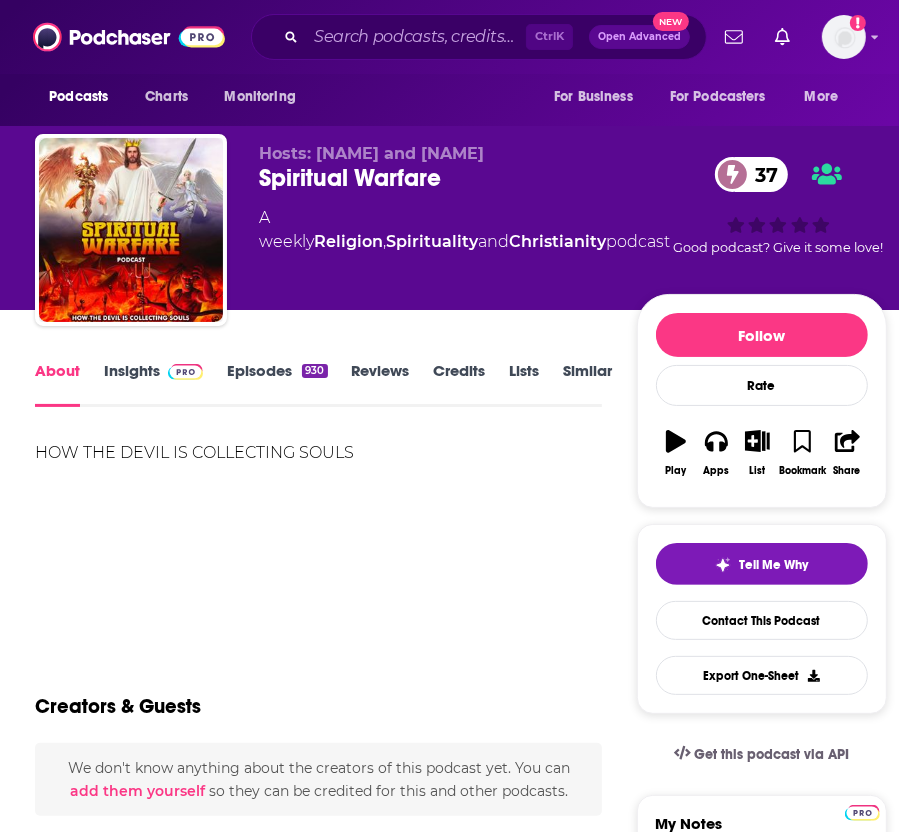 click on "Insights" at bounding box center [153, 384] 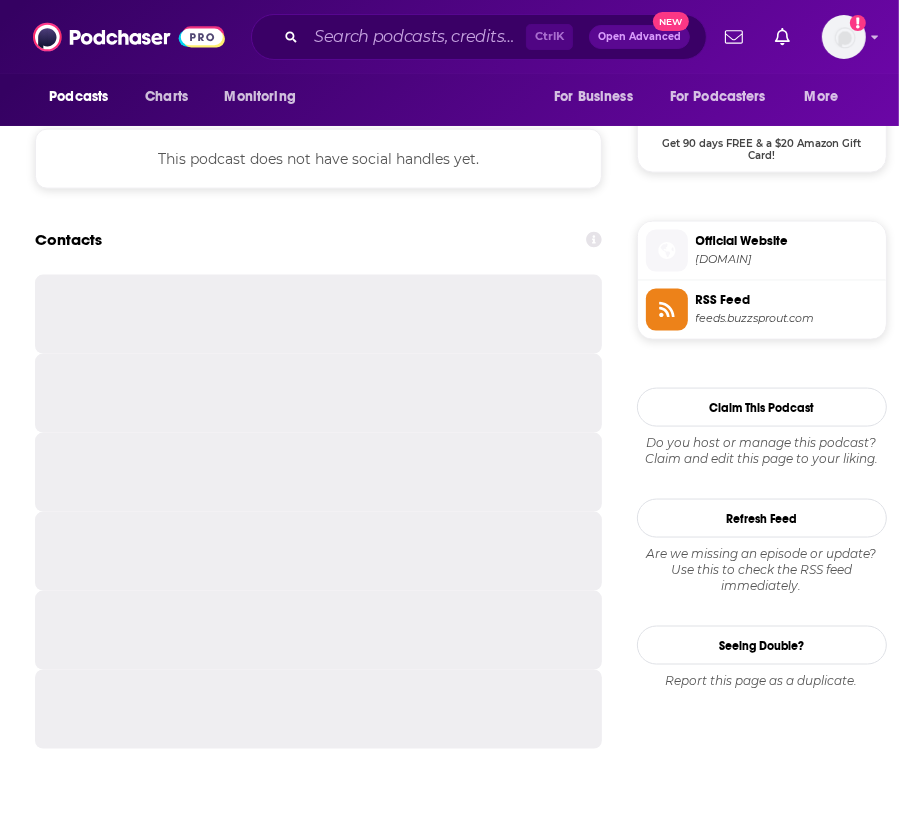 scroll, scrollTop: 1492, scrollLeft: 0, axis: vertical 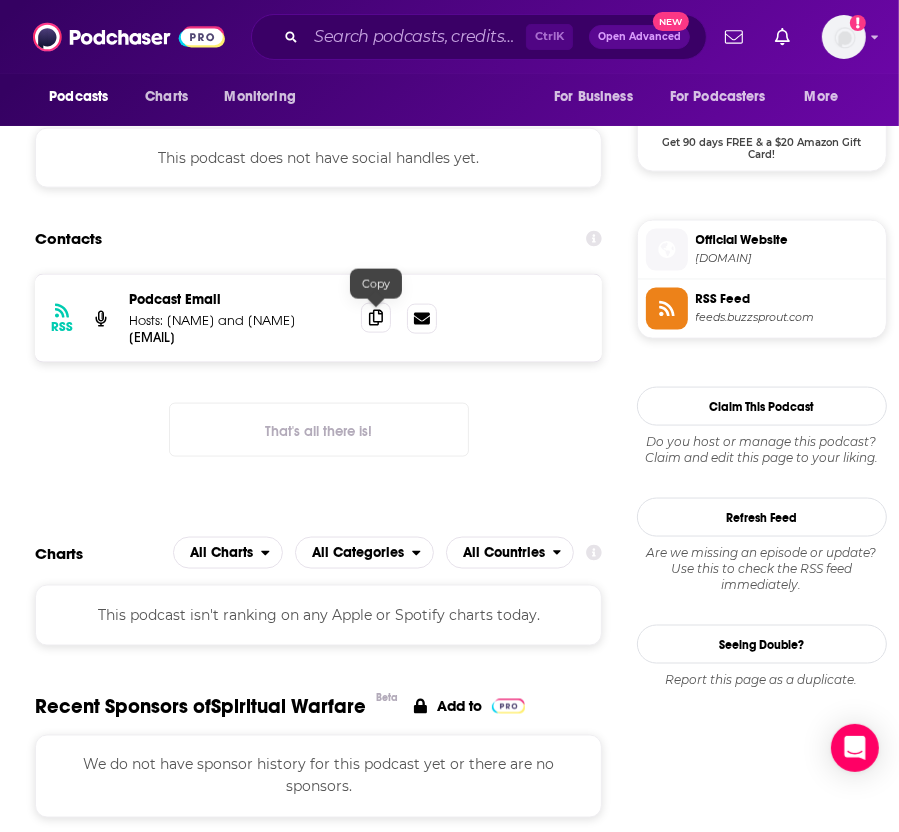 click 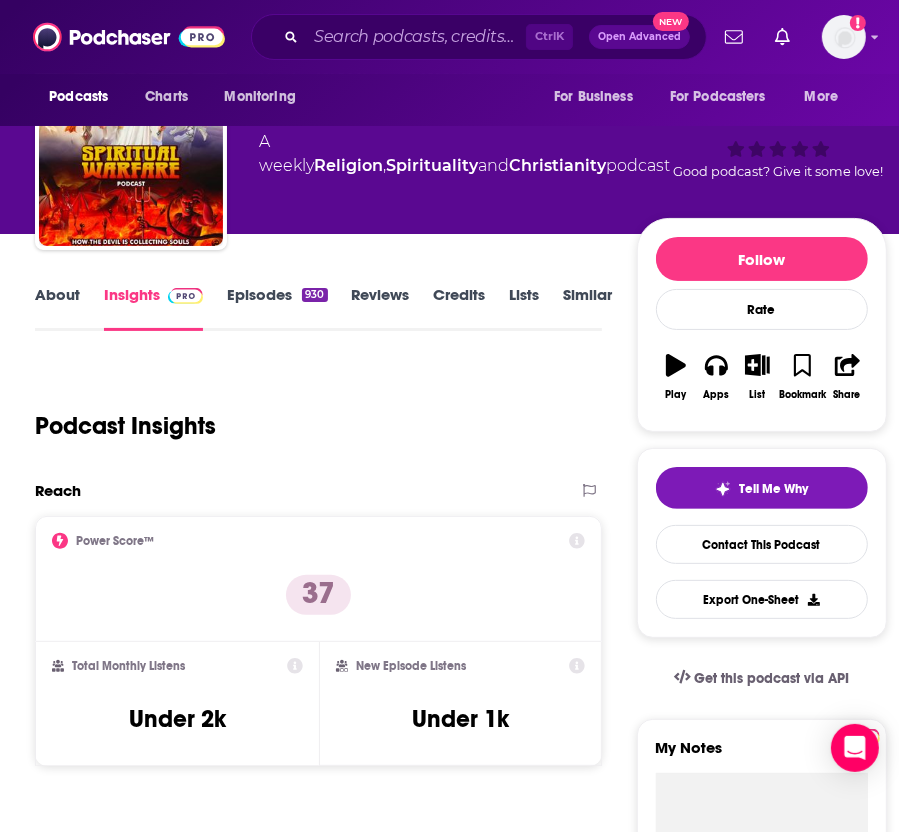 scroll, scrollTop: 0, scrollLeft: 0, axis: both 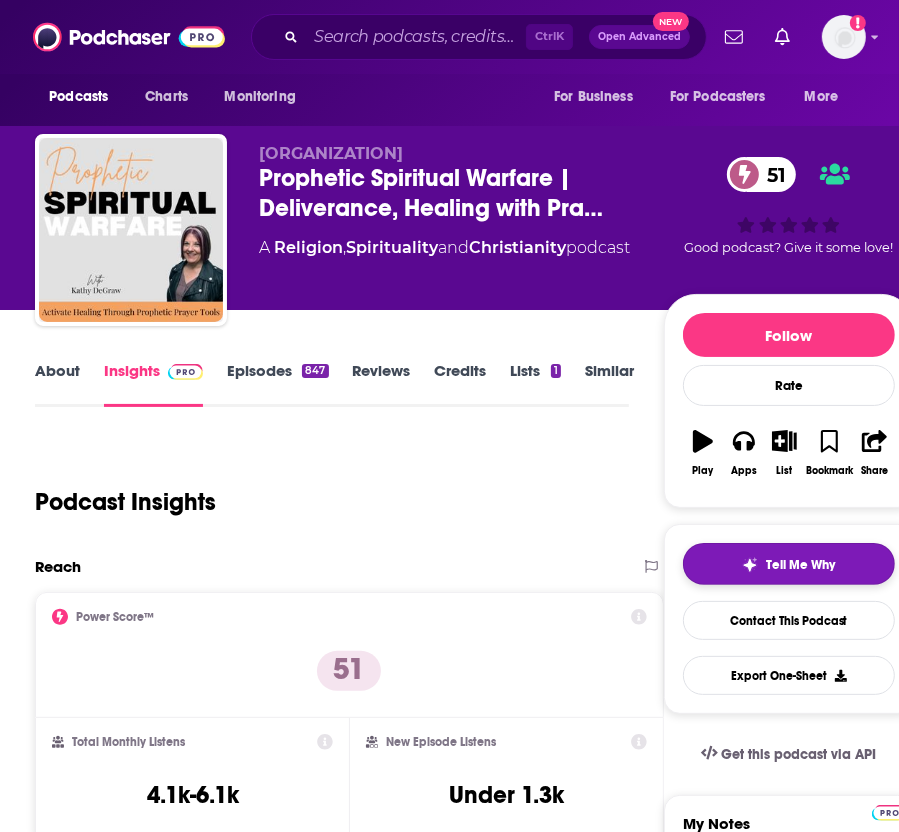 click on "Tell Me Why" at bounding box center [789, 564] 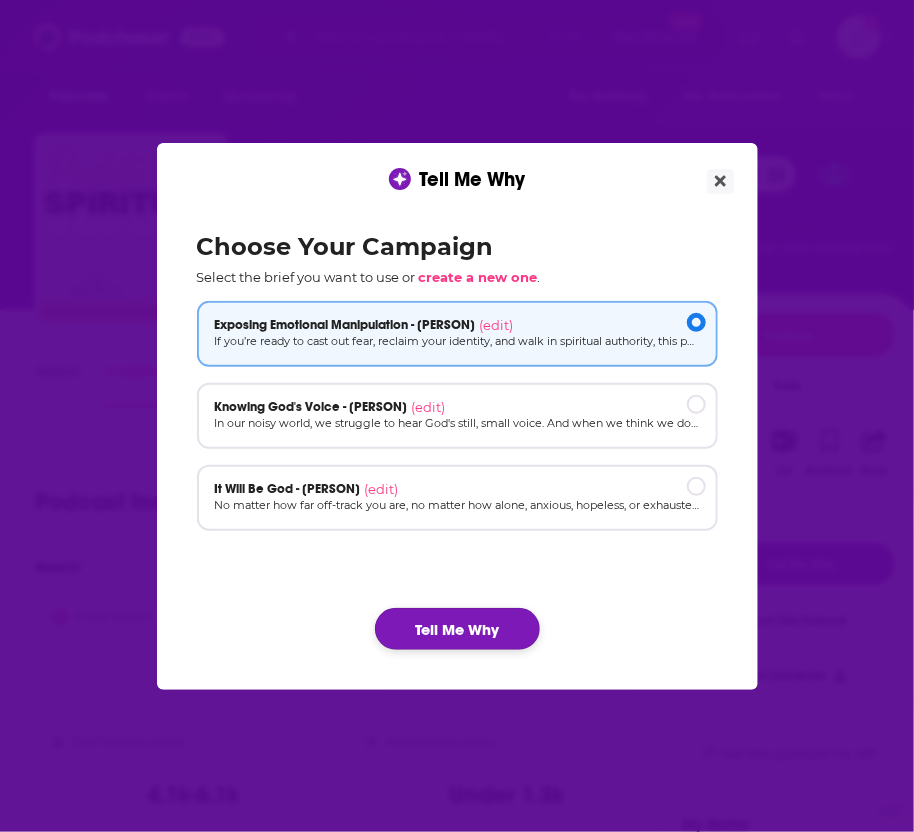 click on "Tell Me Why" 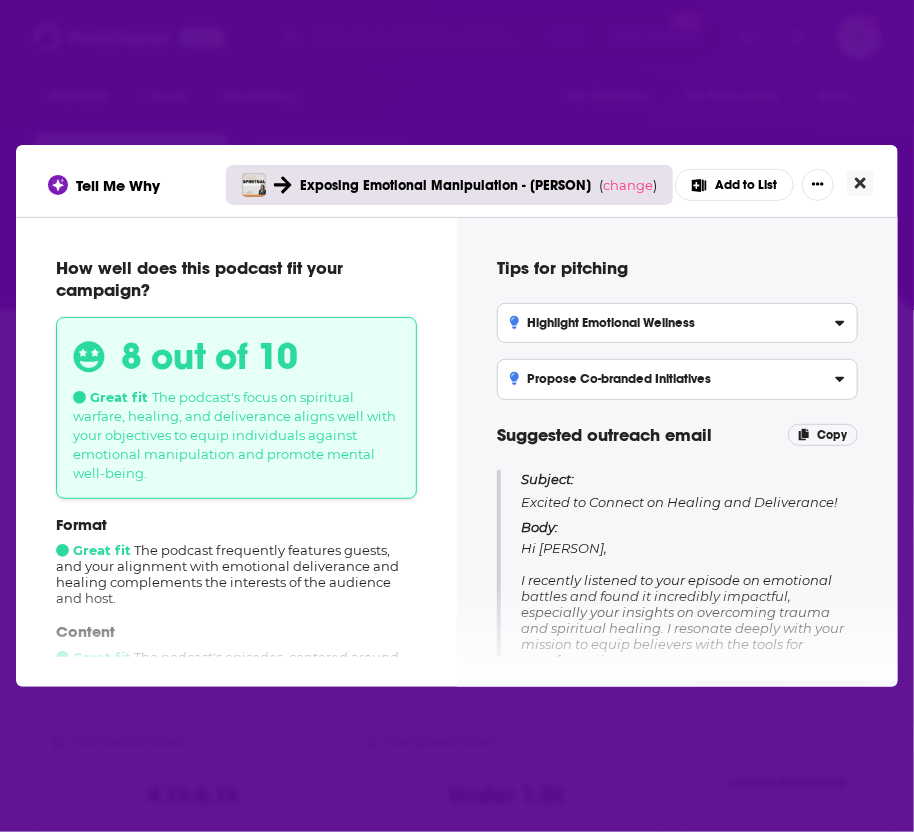 click at bounding box center [860, 183] 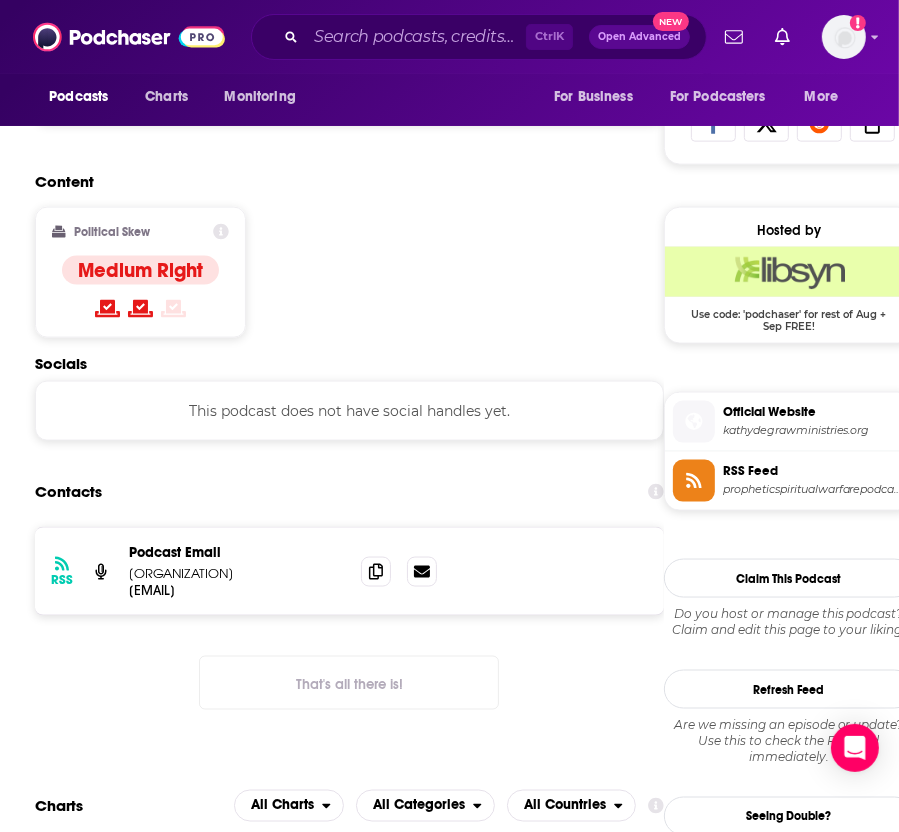scroll, scrollTop: 1484, scrollLeft: 0, axis: vertical 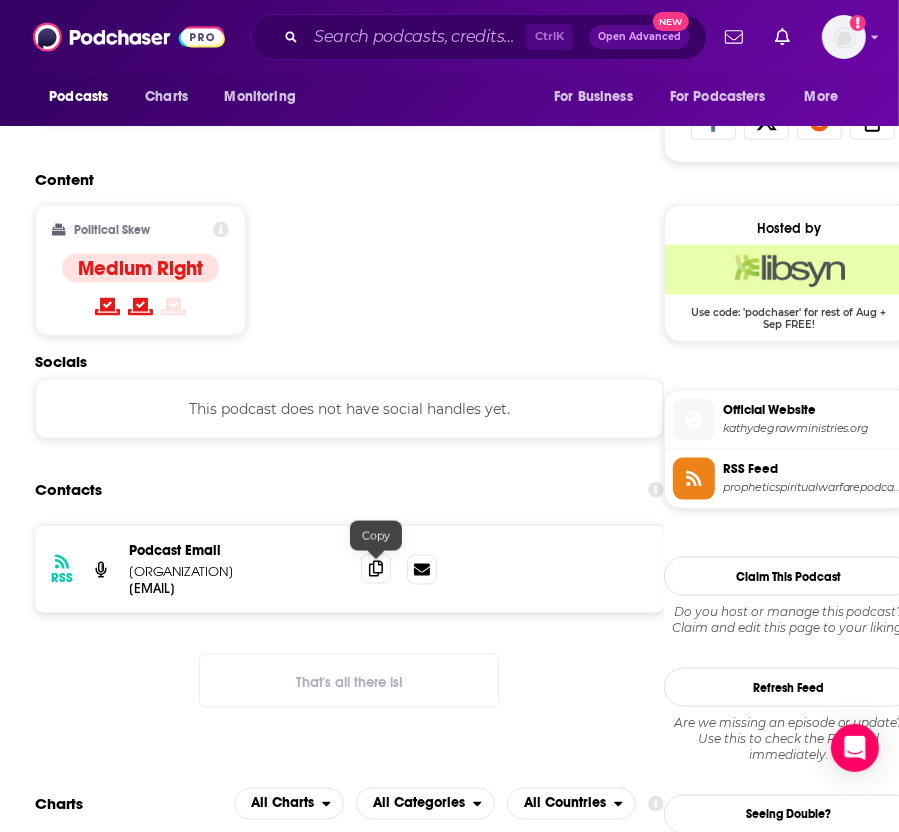click 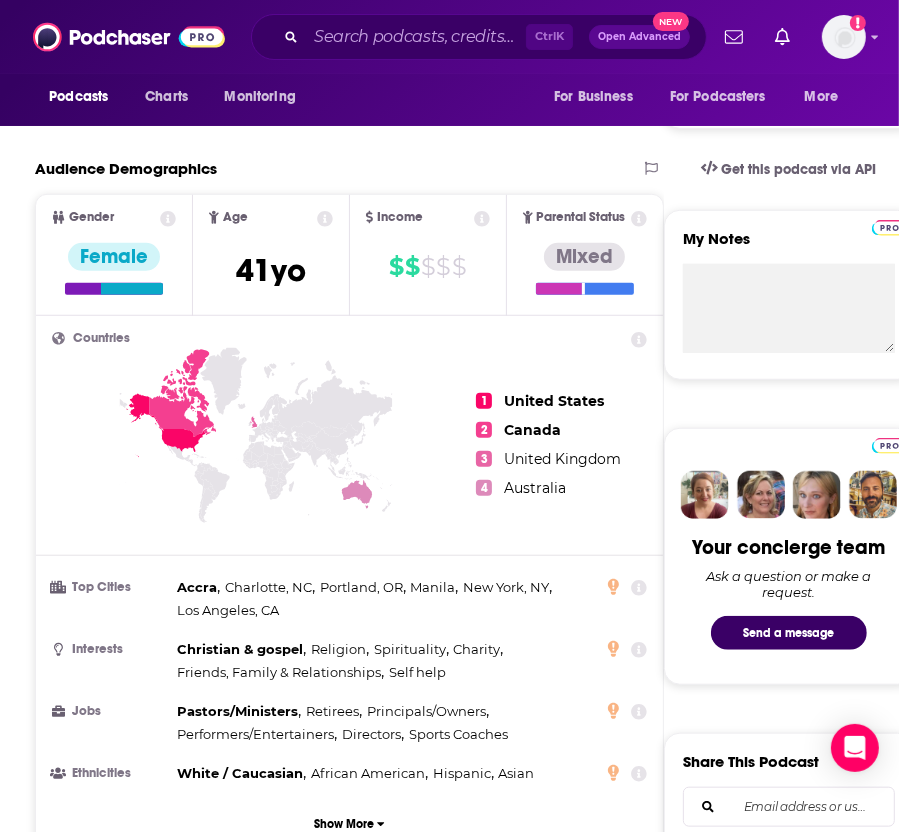 scroll, scrollTop: 0, scrollLeft: 0, axis: both 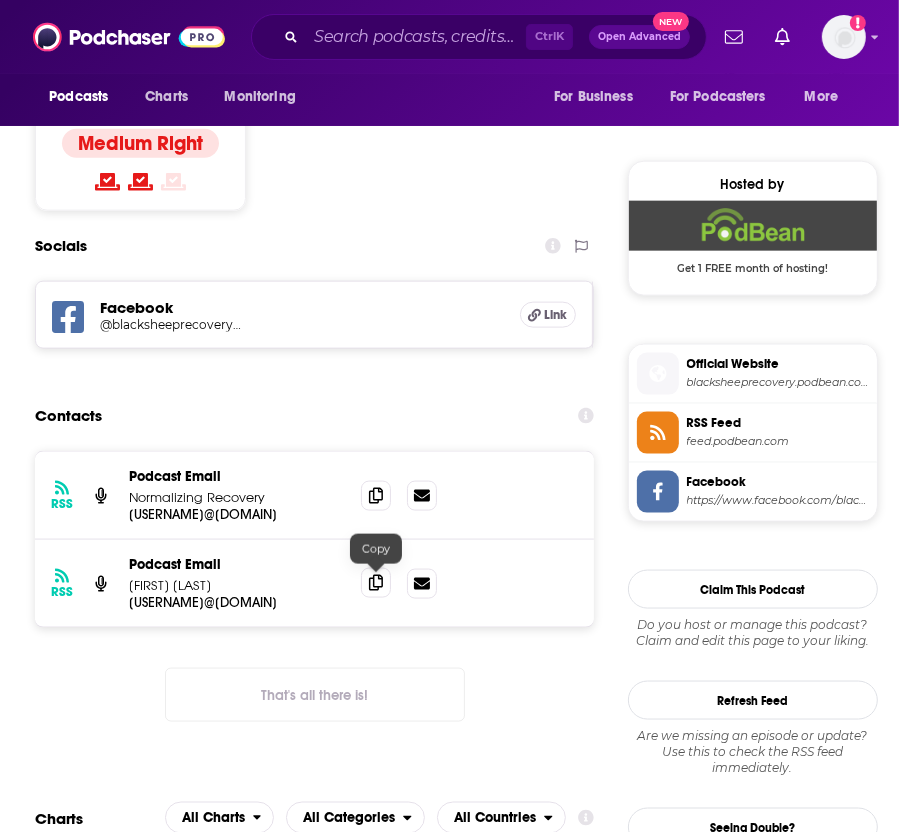 click 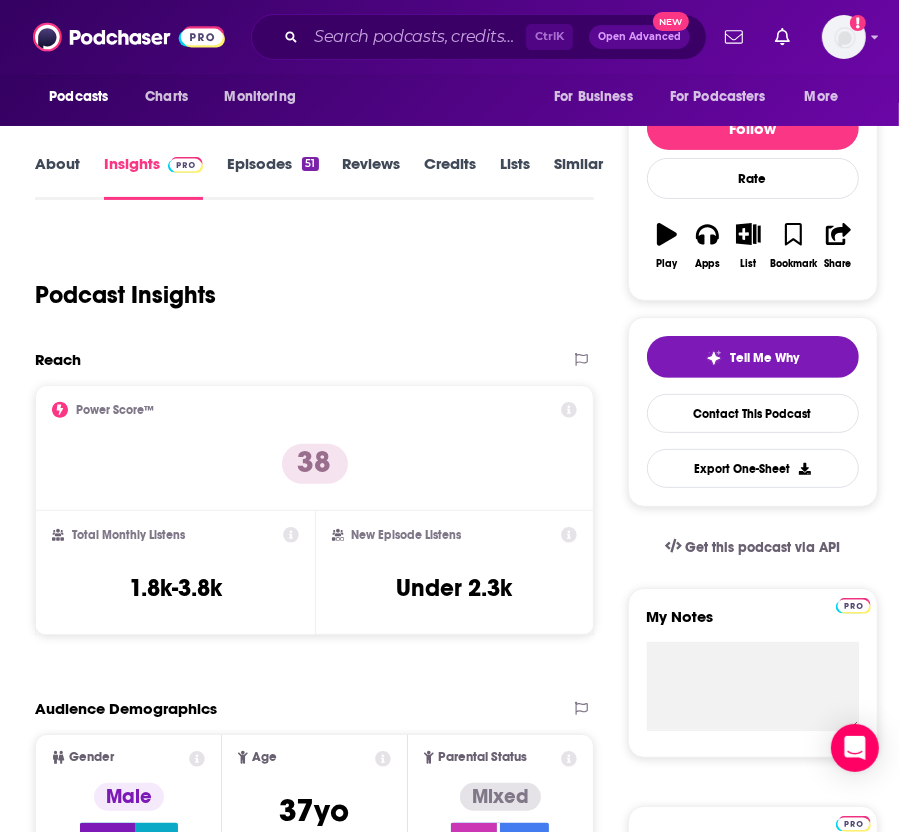 scroll, scrollTop: 0, scrollLeft: 0, axis: both 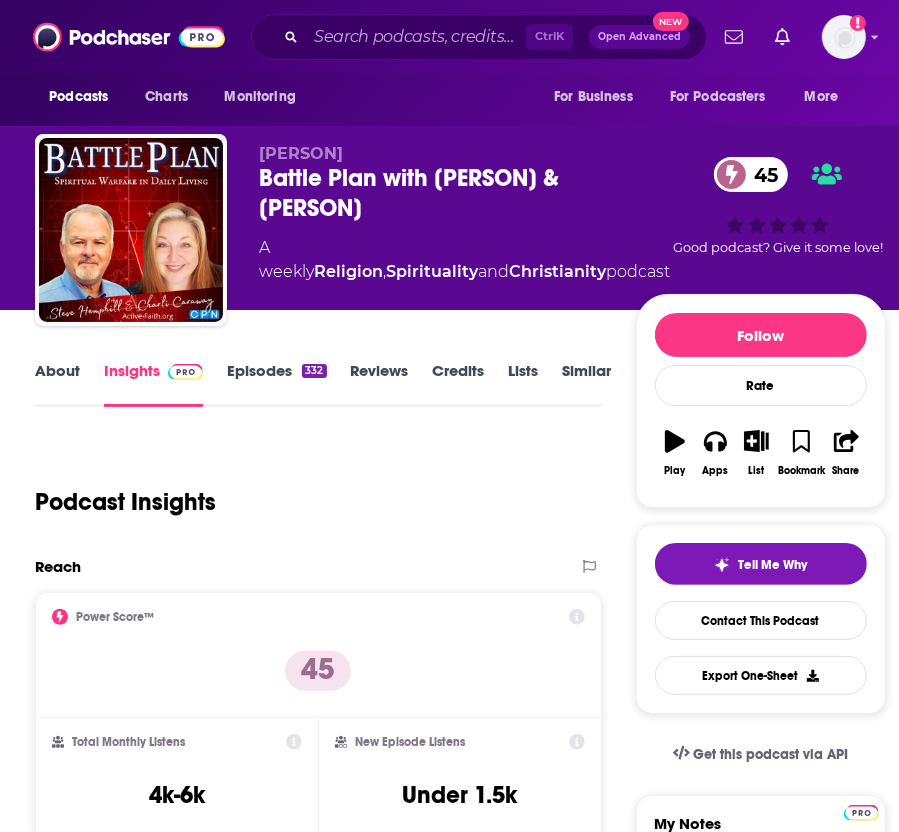 drag, startPoint x: 452, startPoint y: 215, endPoint x: 258, endPoint y: 187, distance: 196.01021 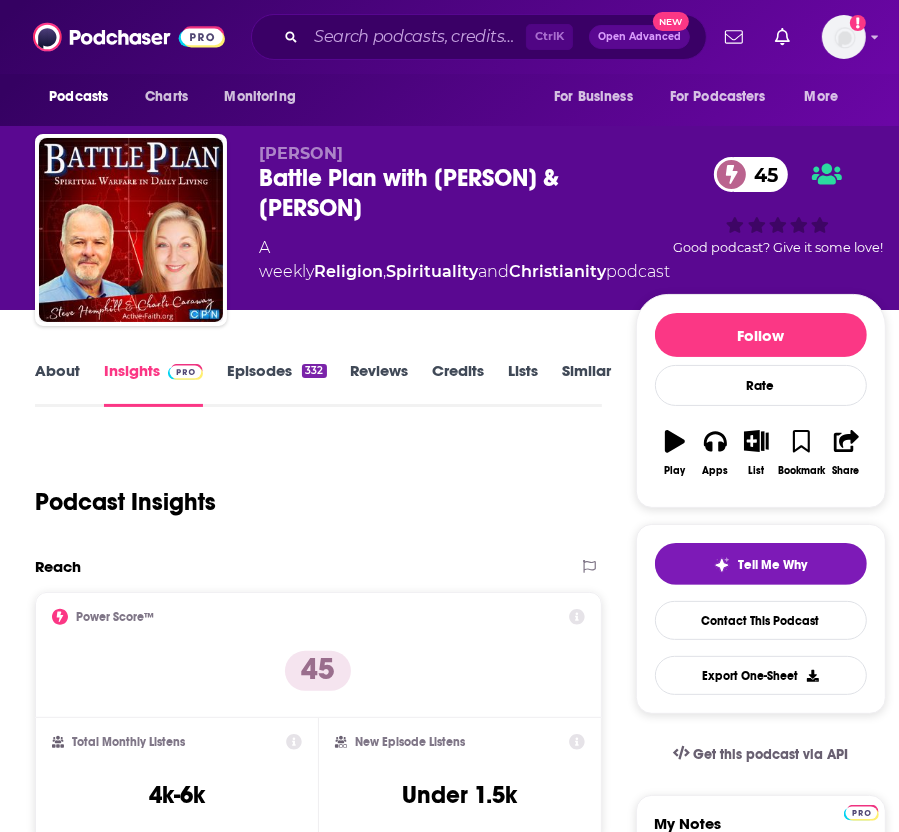 drag, startPoint x: 440, startPoint y: 203, endPoint x: 261, endPoint y: 174, distance: 181.33394 